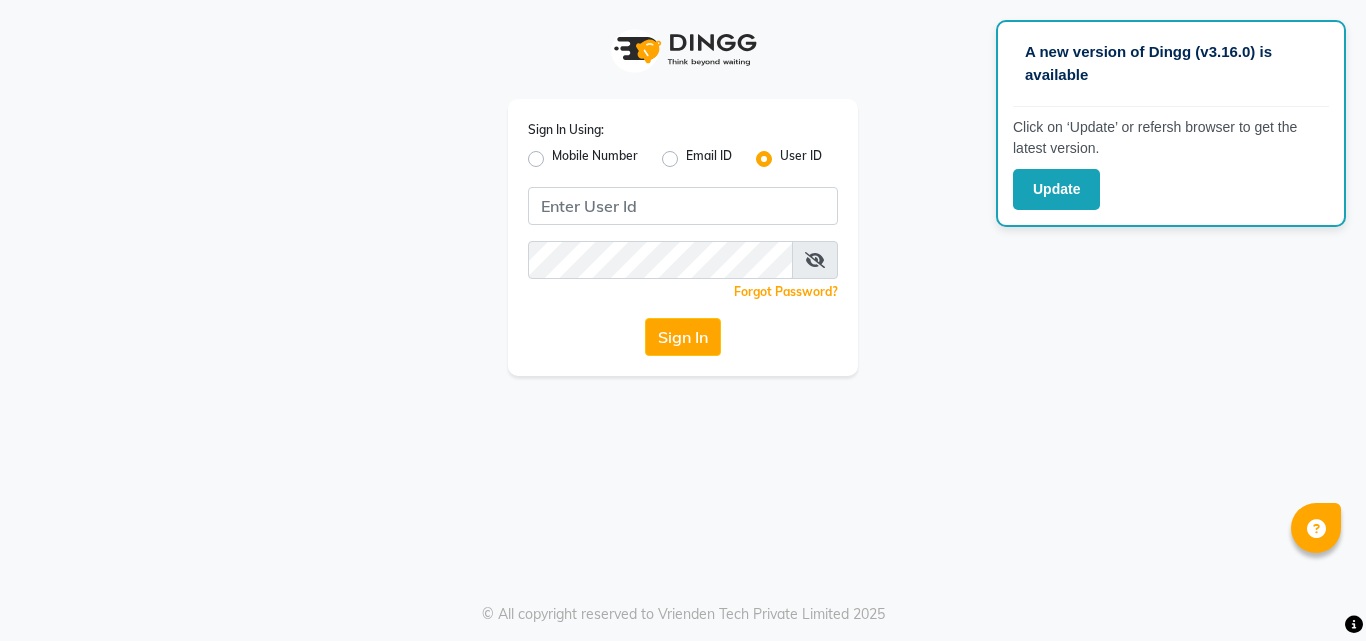 scroll, scrollTop: 0, scrollLeft: 0, axis: both 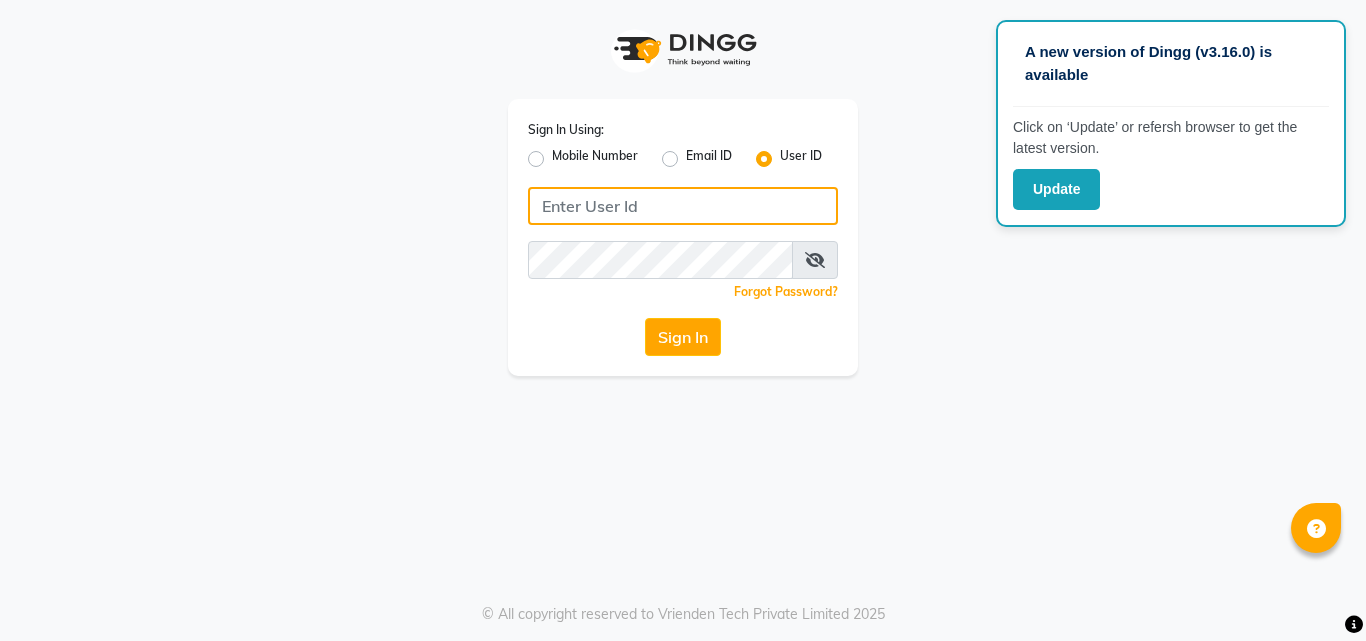 click 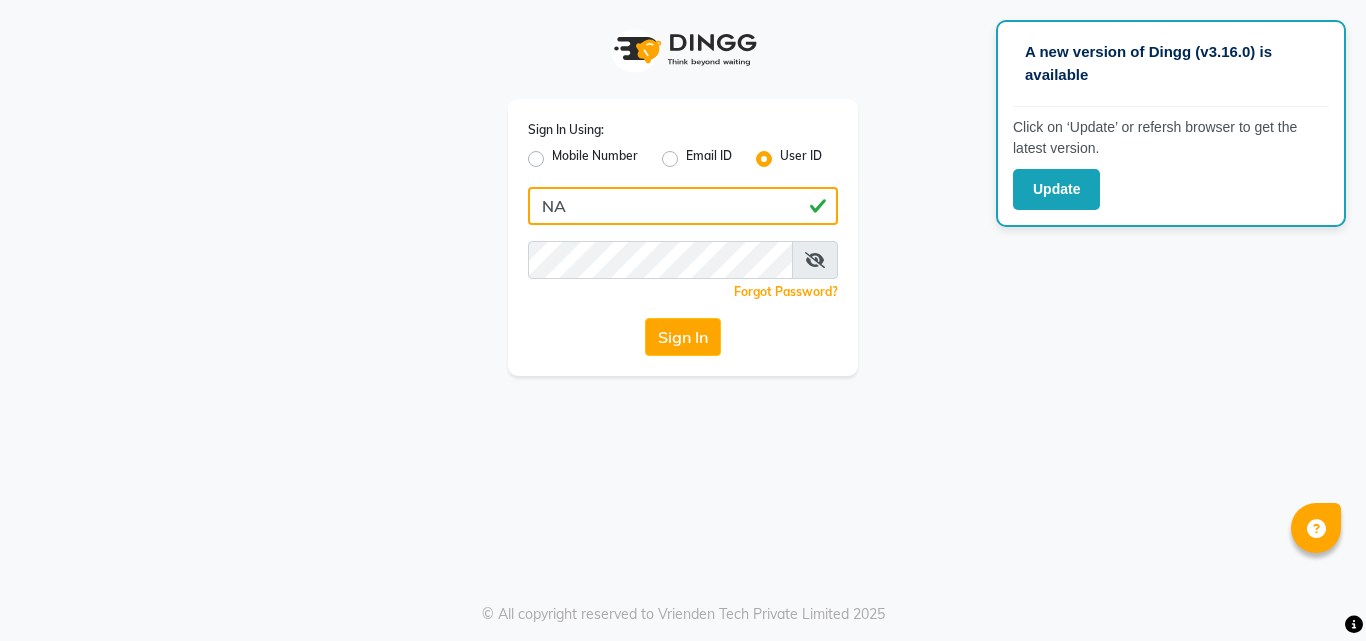type on "N" 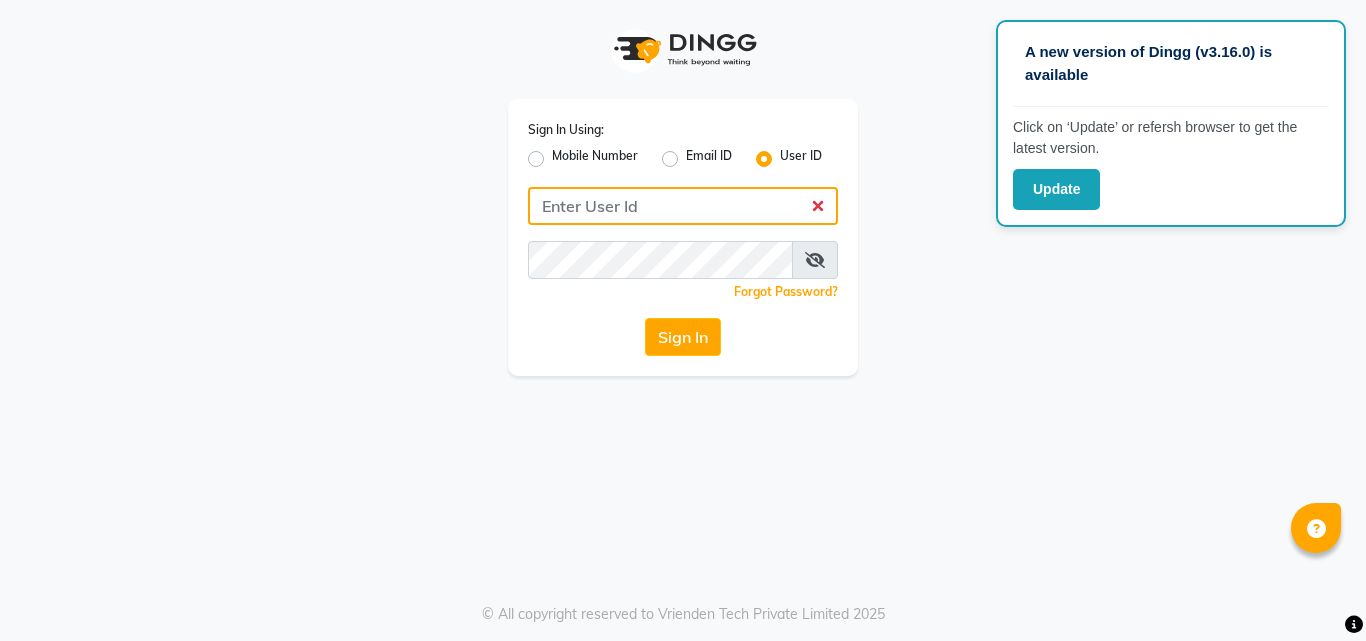 type on "N" 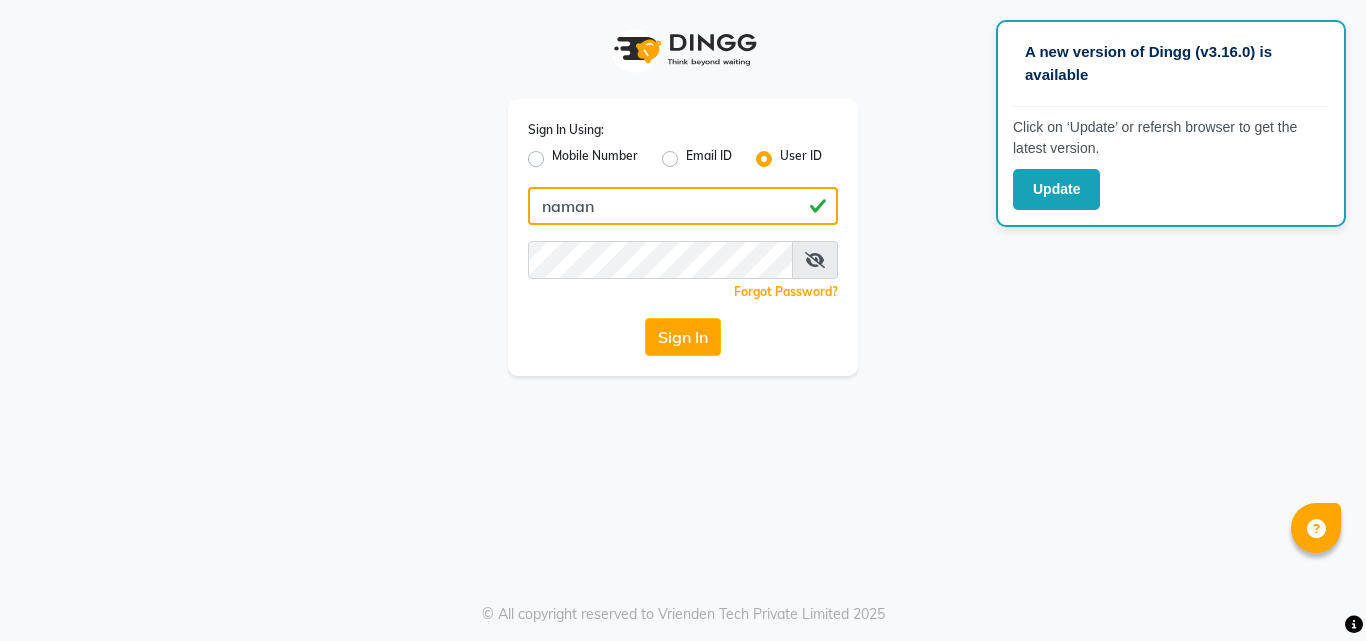 type on "naman" 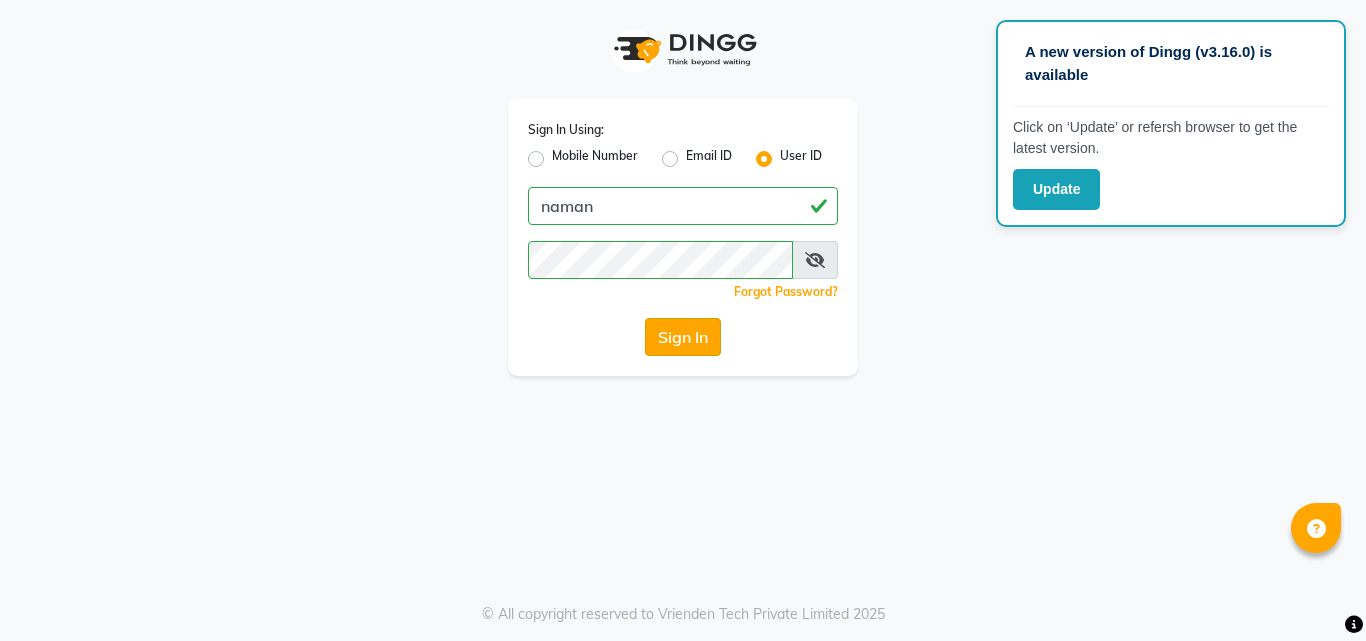 click on "Sign In" 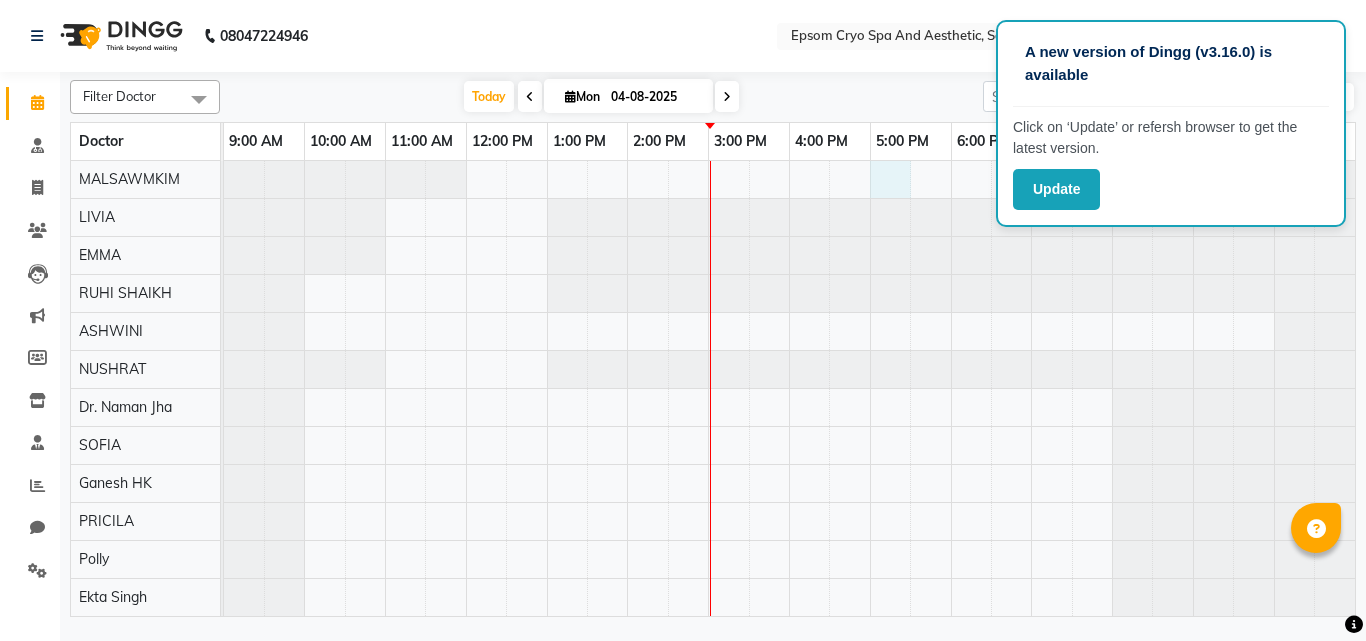 click at bounding box center [789, 388] 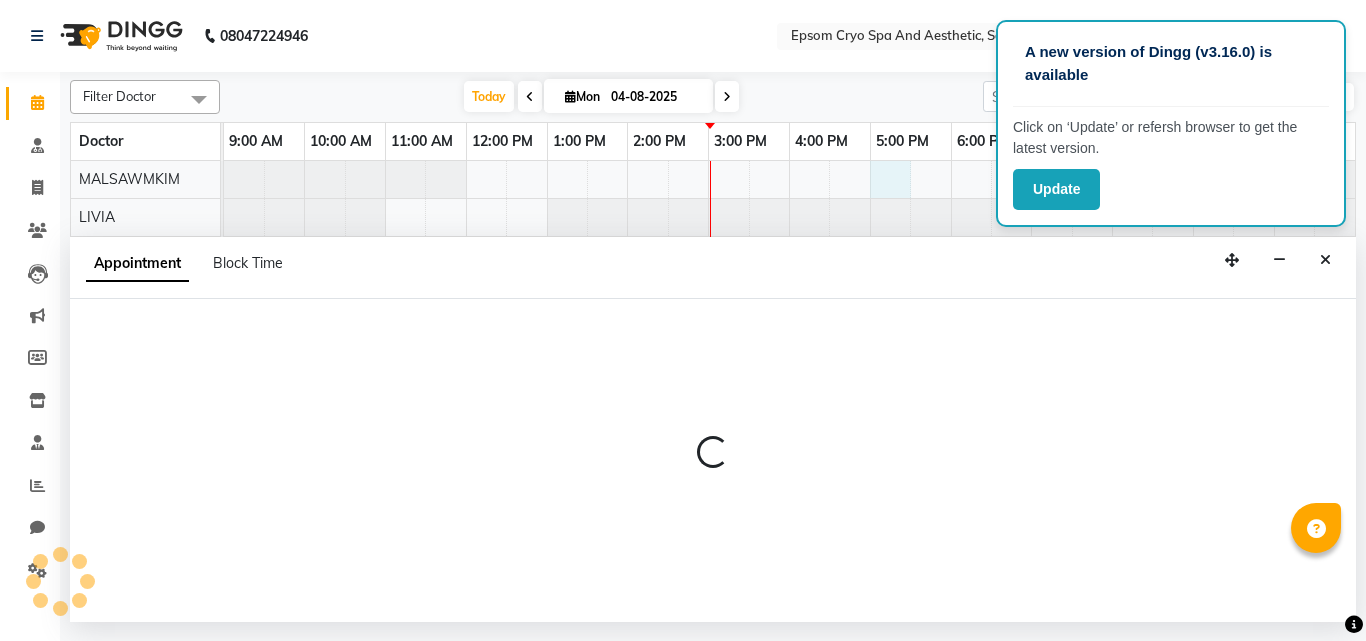 select on "72609" 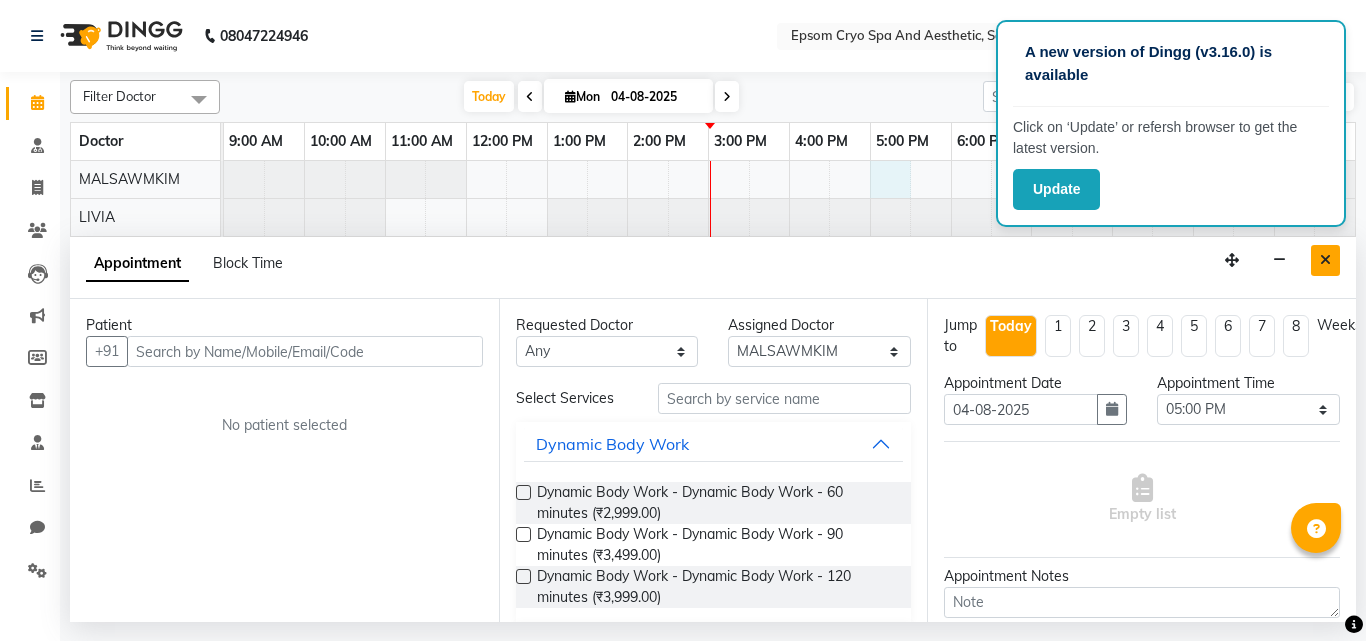 click at bounding box center (1325, 260) 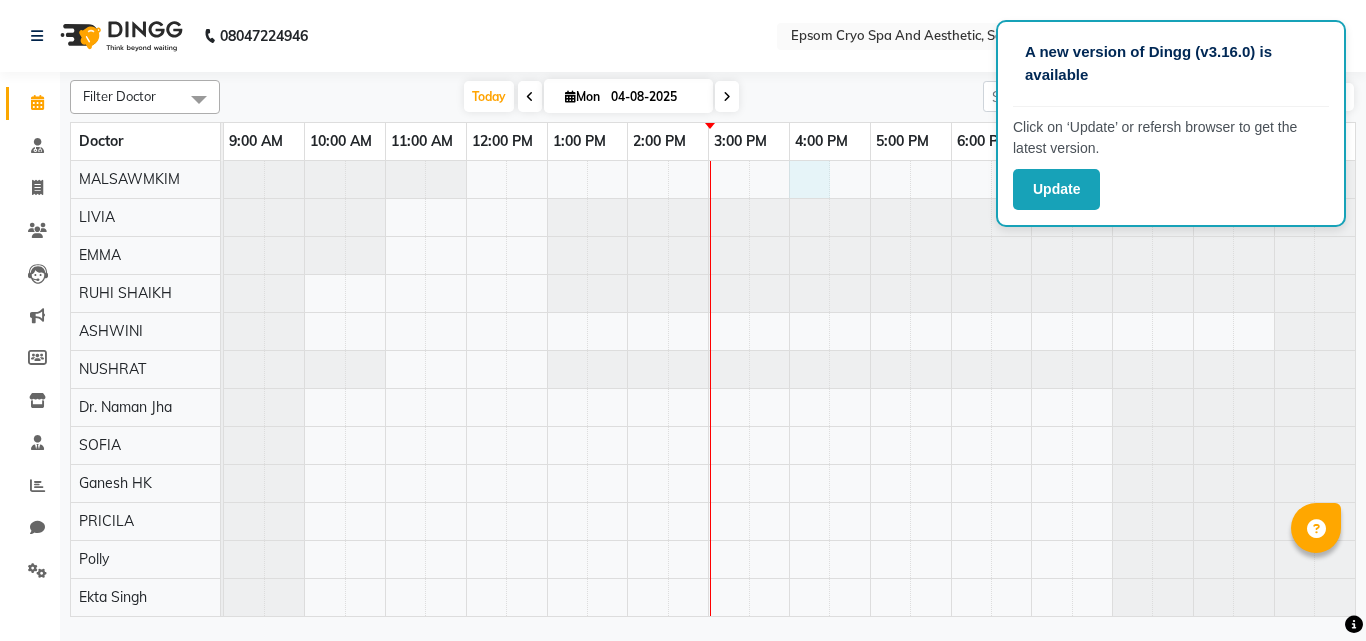 click at bounding box center [789, 388] 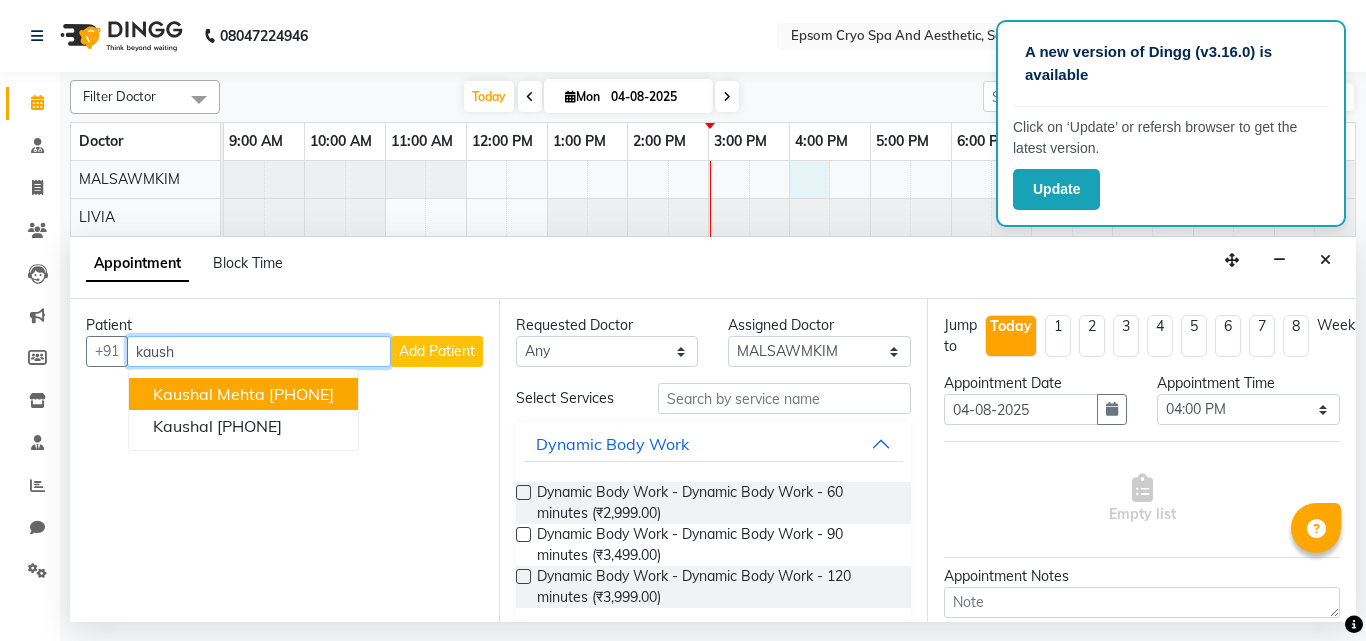 click on "[PHONE]" at bounding box center (301, 394) 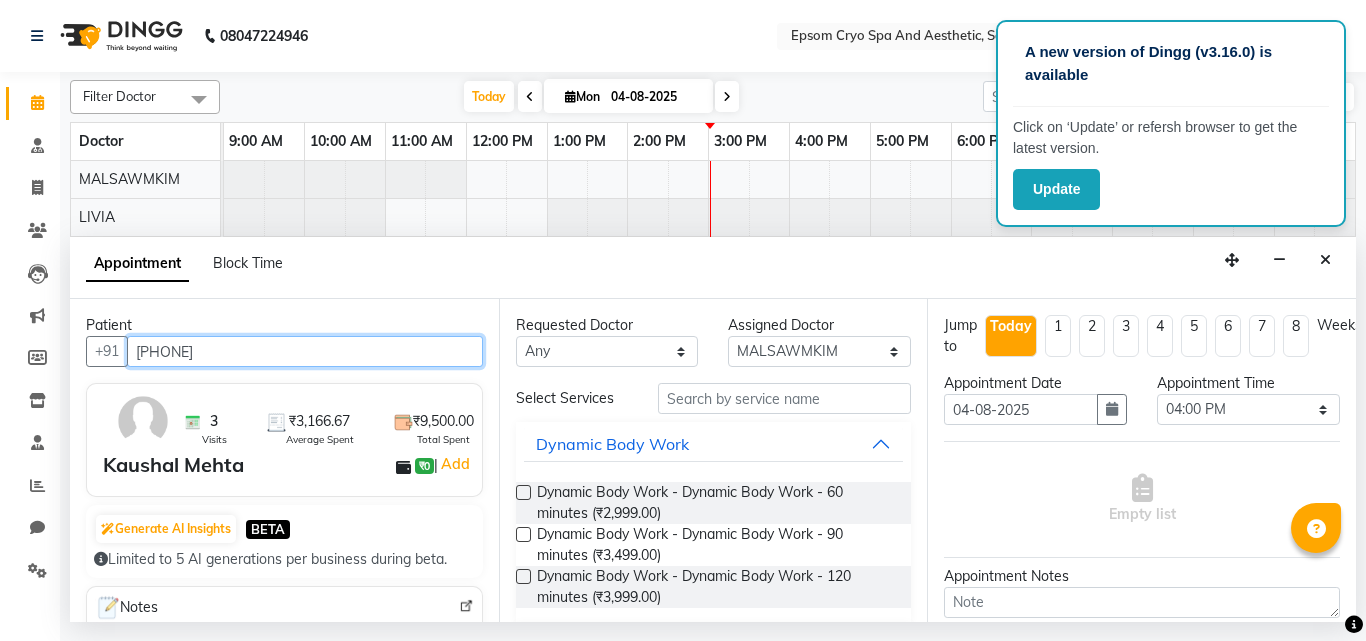 type on "[PHONE]" 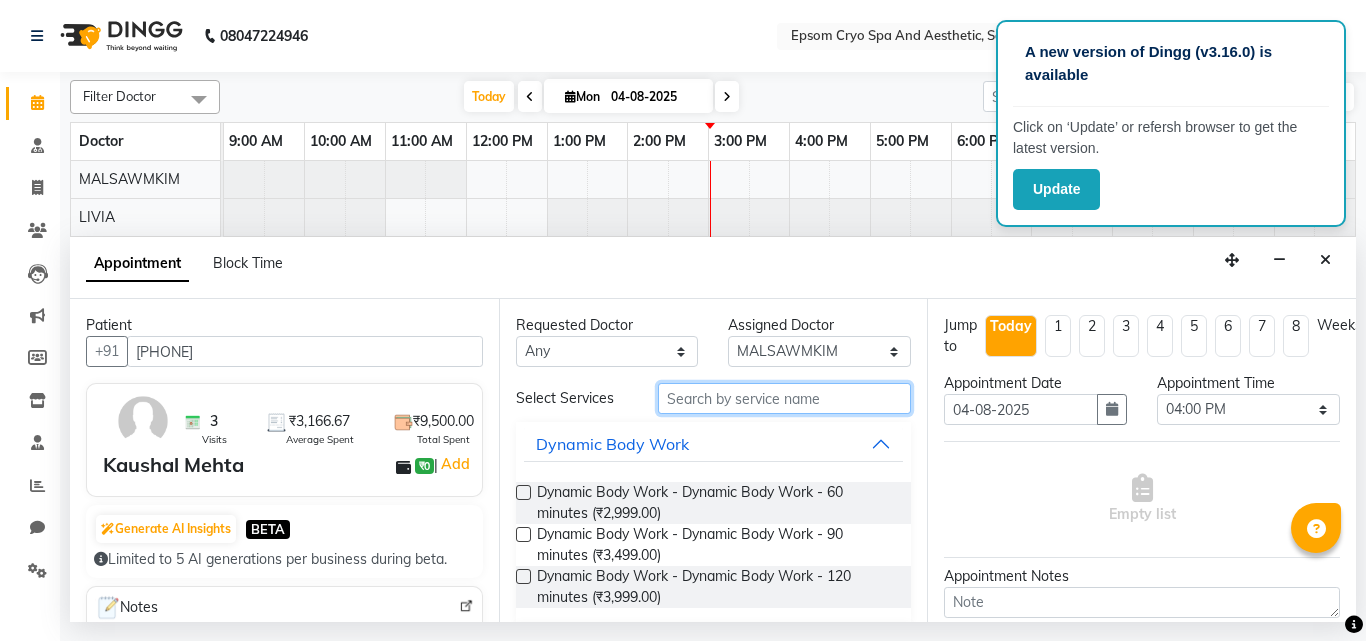click at bounding box center (785, 398) 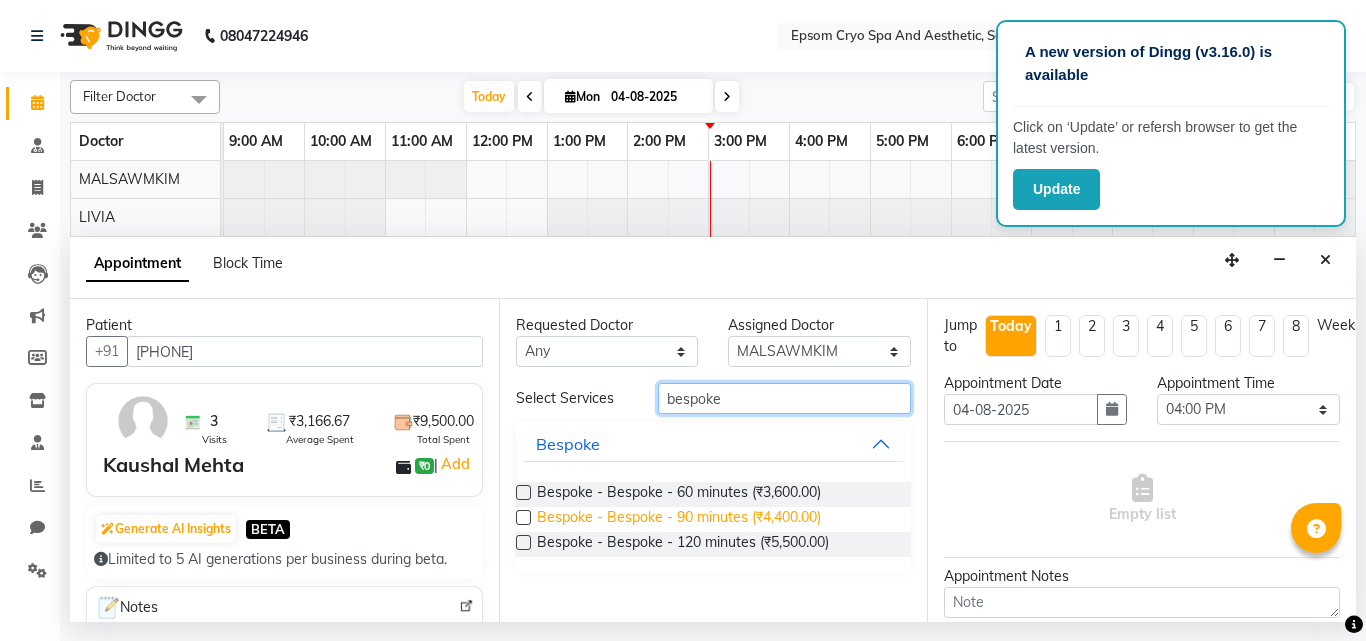 type on "bespoke" 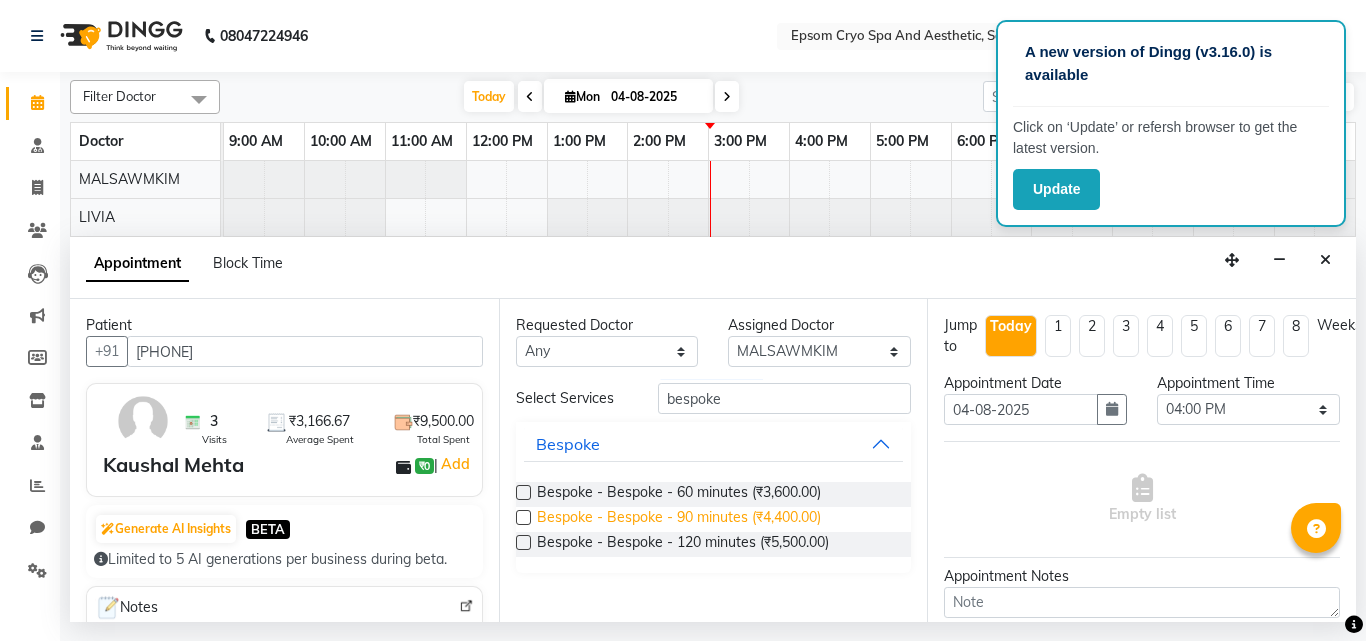 click on "Bespoke - Bespoke - 90 minutes (₹4,400.00)" at bounding box center (679, 519) 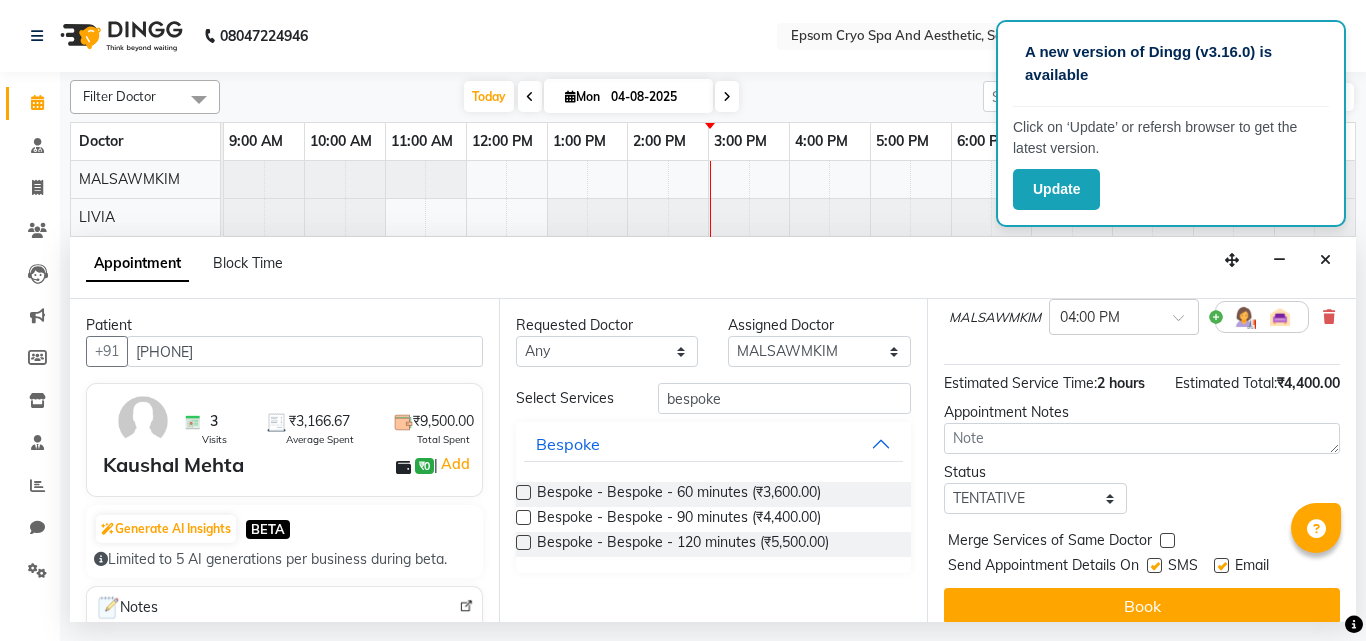 scroll, scrollTop: 100, scrollLeft: 0, axis: vertical 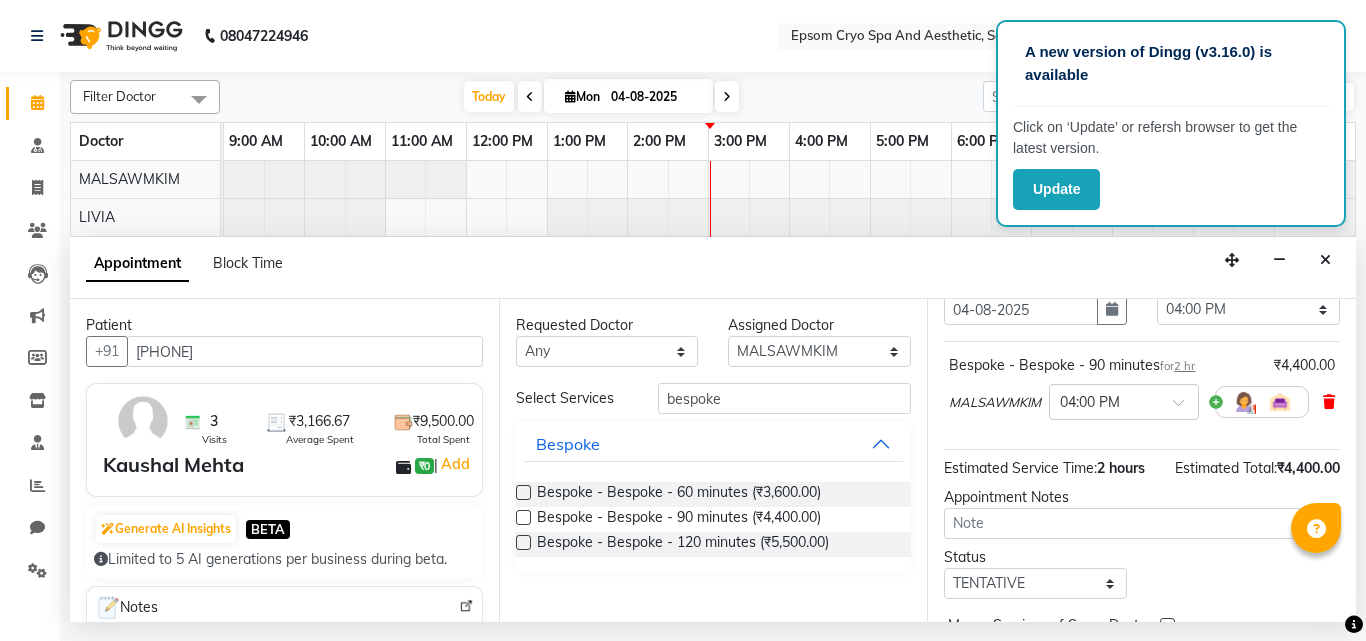 click at bounding box center [1329, 402] 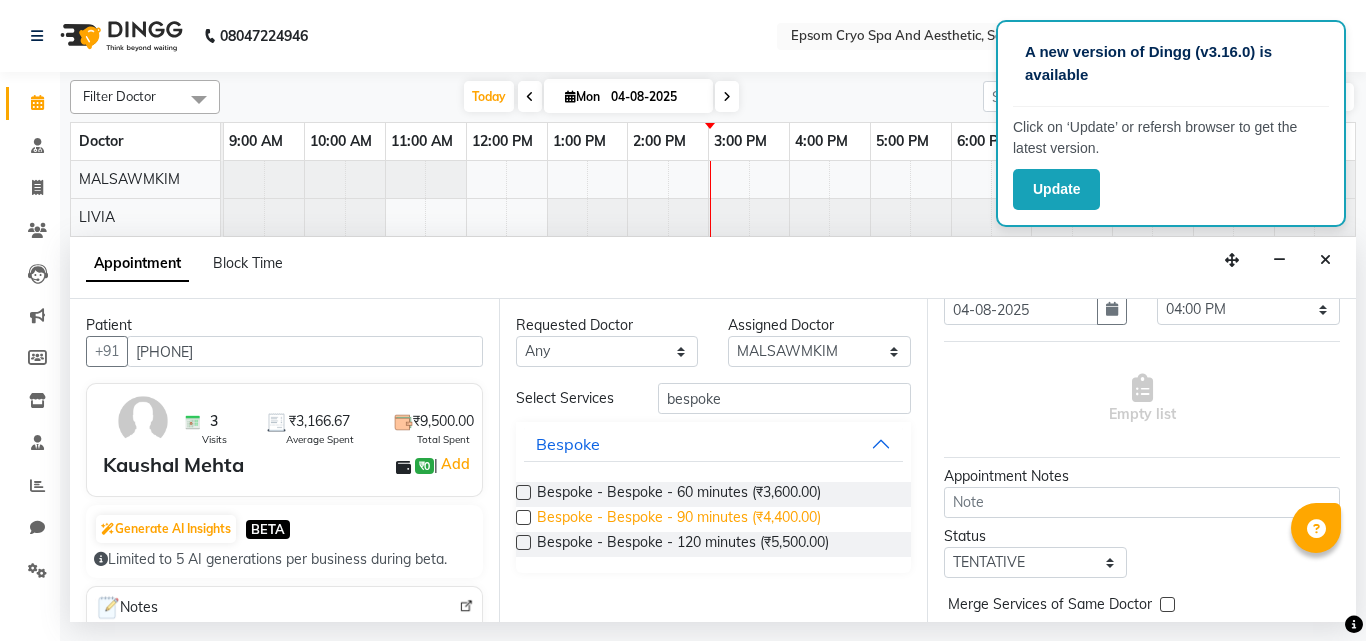 click on "Bespoke - Bespoke - 90 minutes (₹4,400.00)" at bounding box center [679, 519] 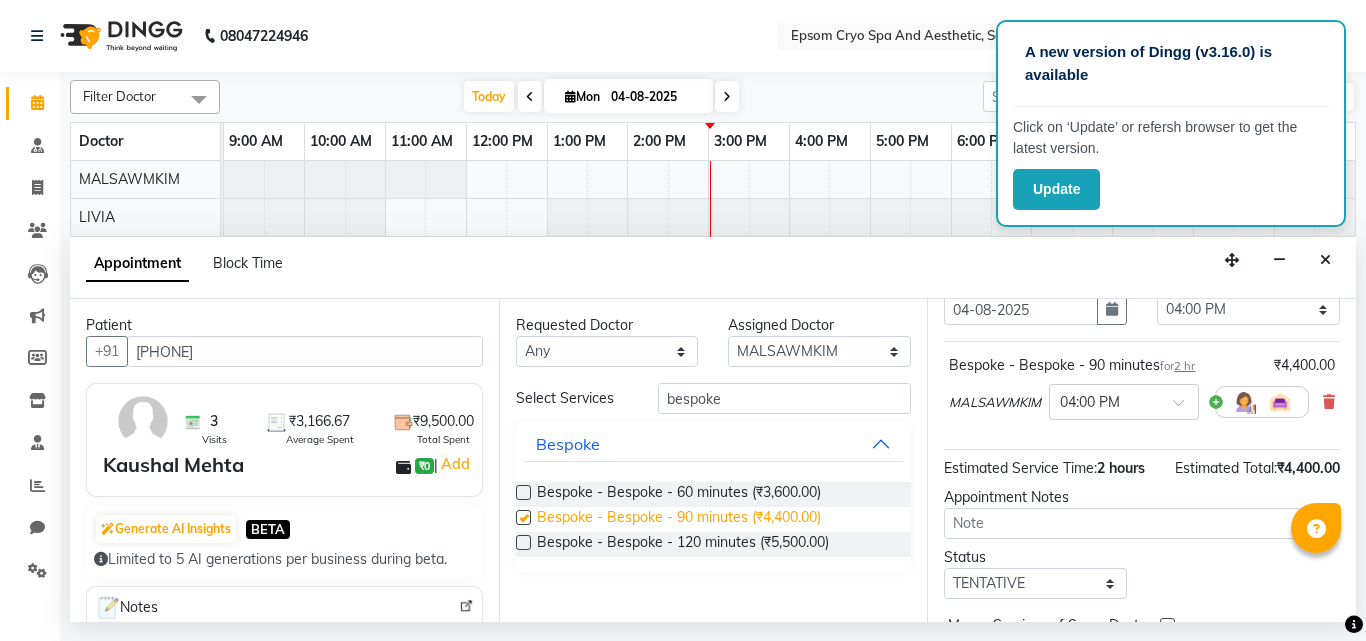 checkbox on "false" 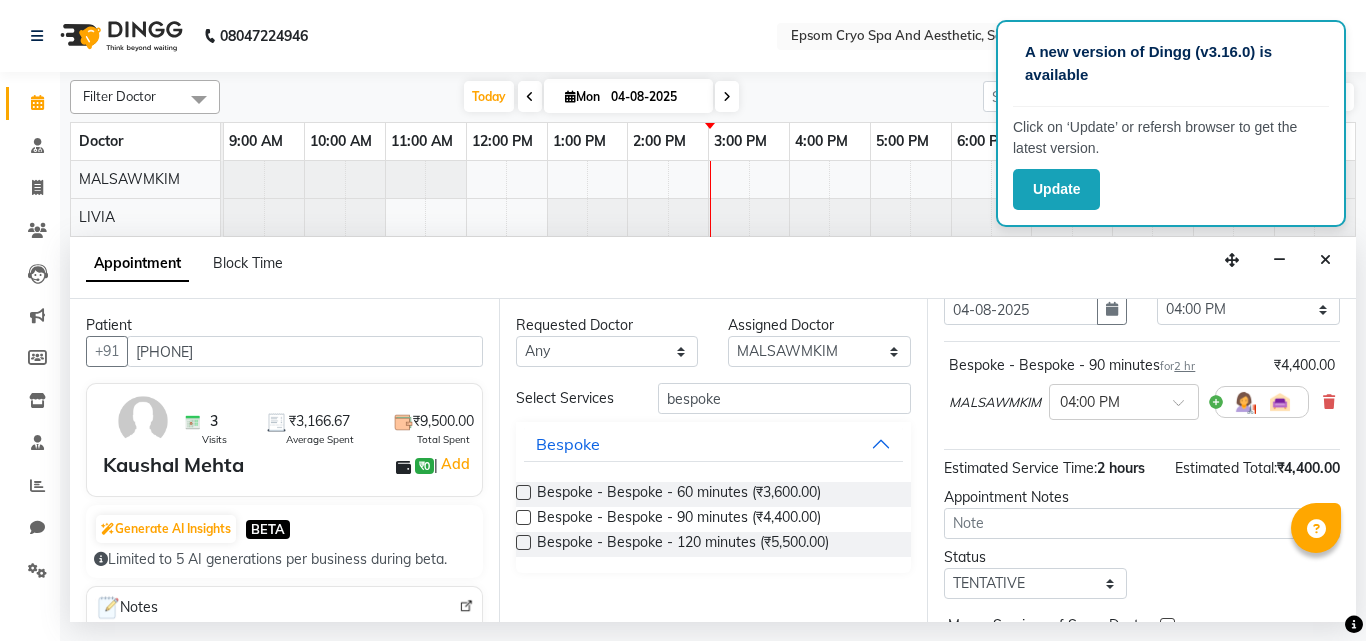 scroll, scrollTop: 239, scrollLeft: 0, axis: vertical 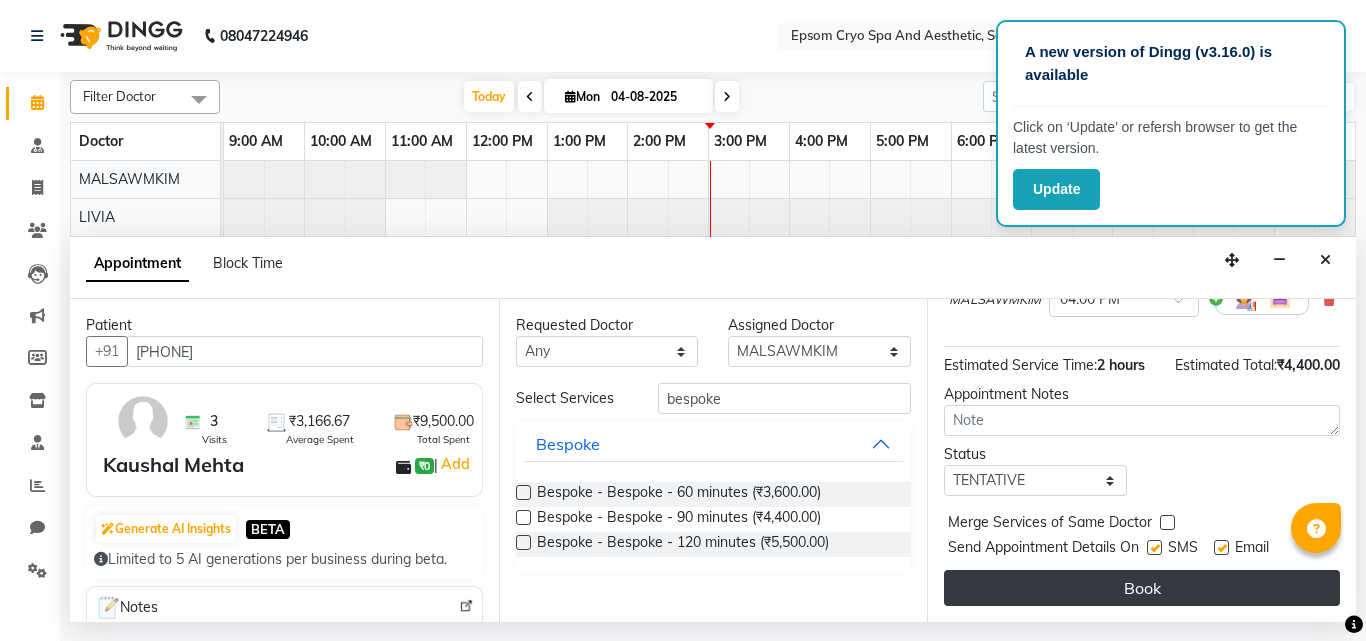 click on "Book" at bounding box center (1142, 588) 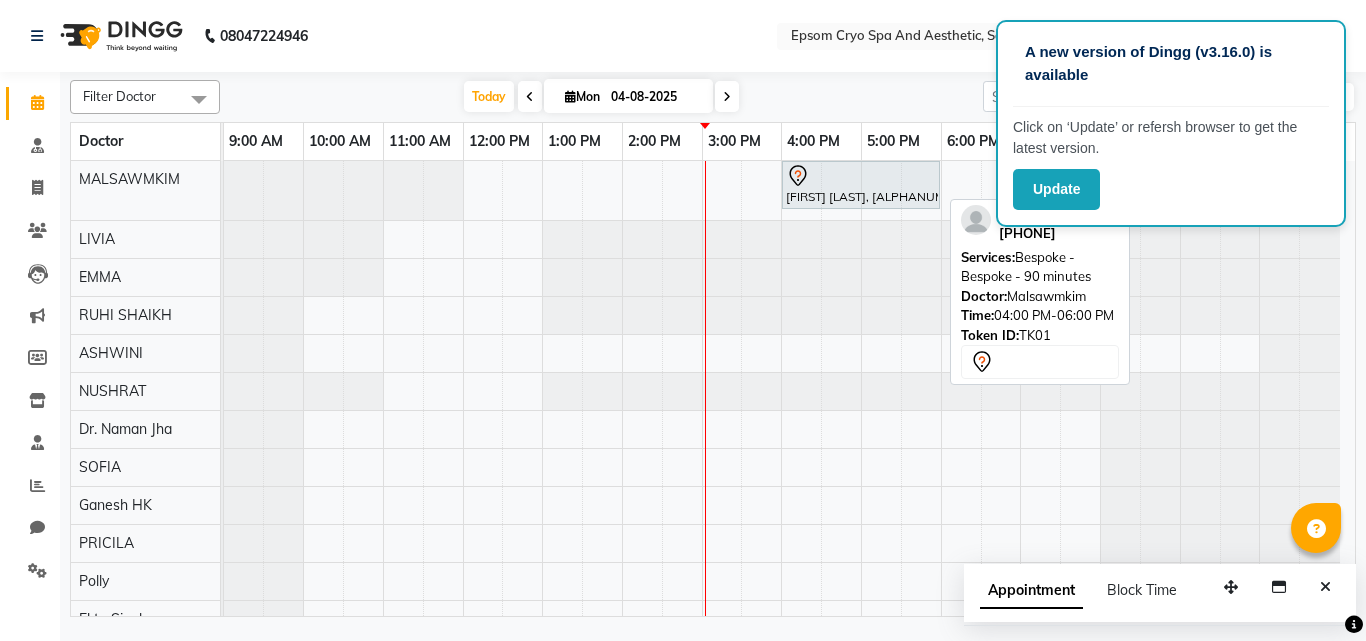 click on "[FIRST] [LAST], [CODE], [TIME]-[TIME], [SERVICE] - [SERVICE] - [DURATION]" at bounding box center (861, 185) 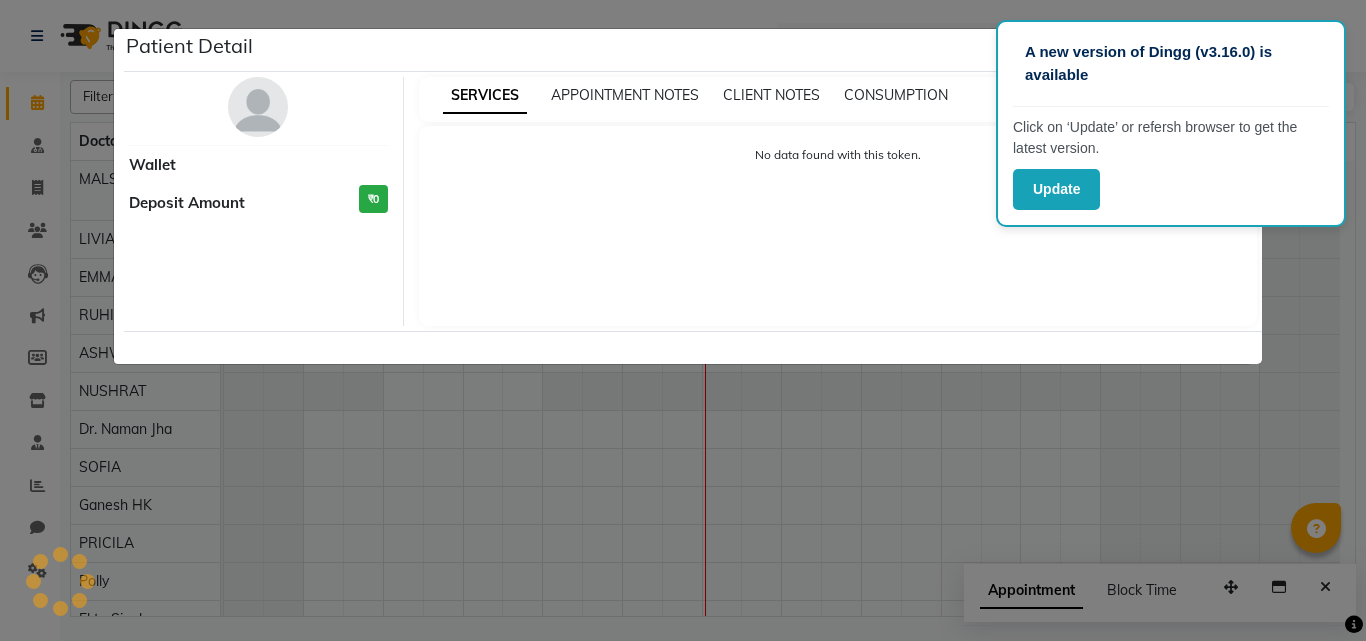 select on "7" 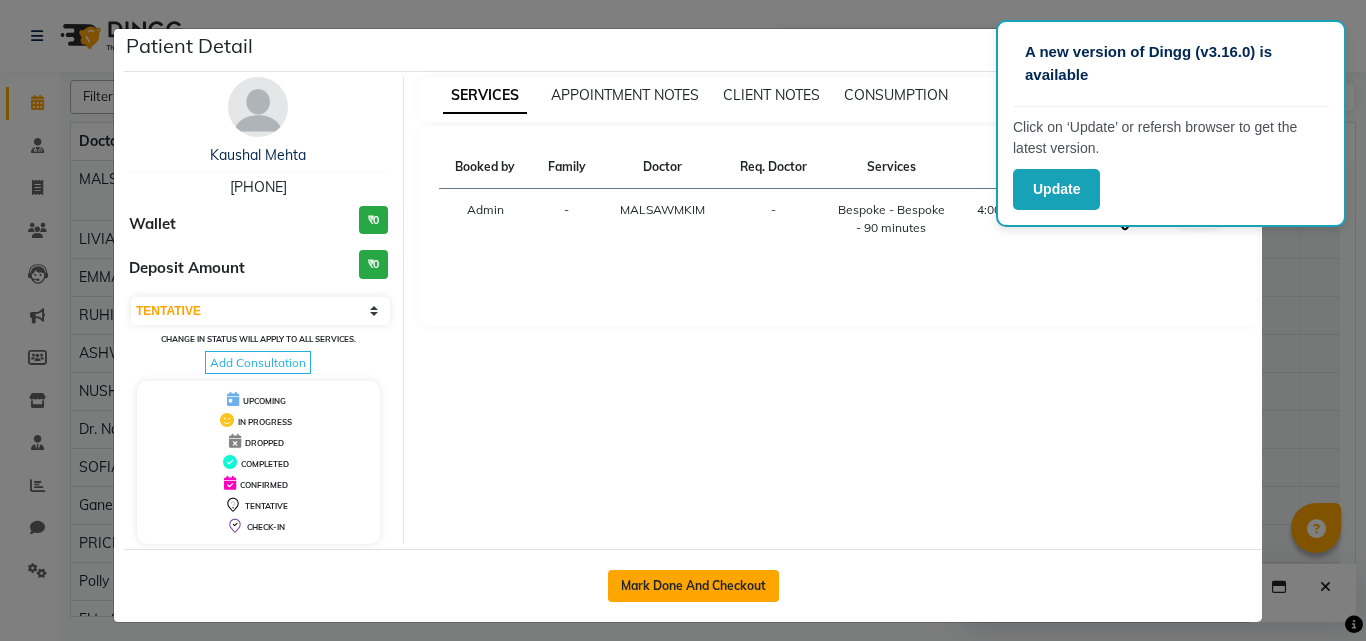 click on "Mark Done And Checkout" 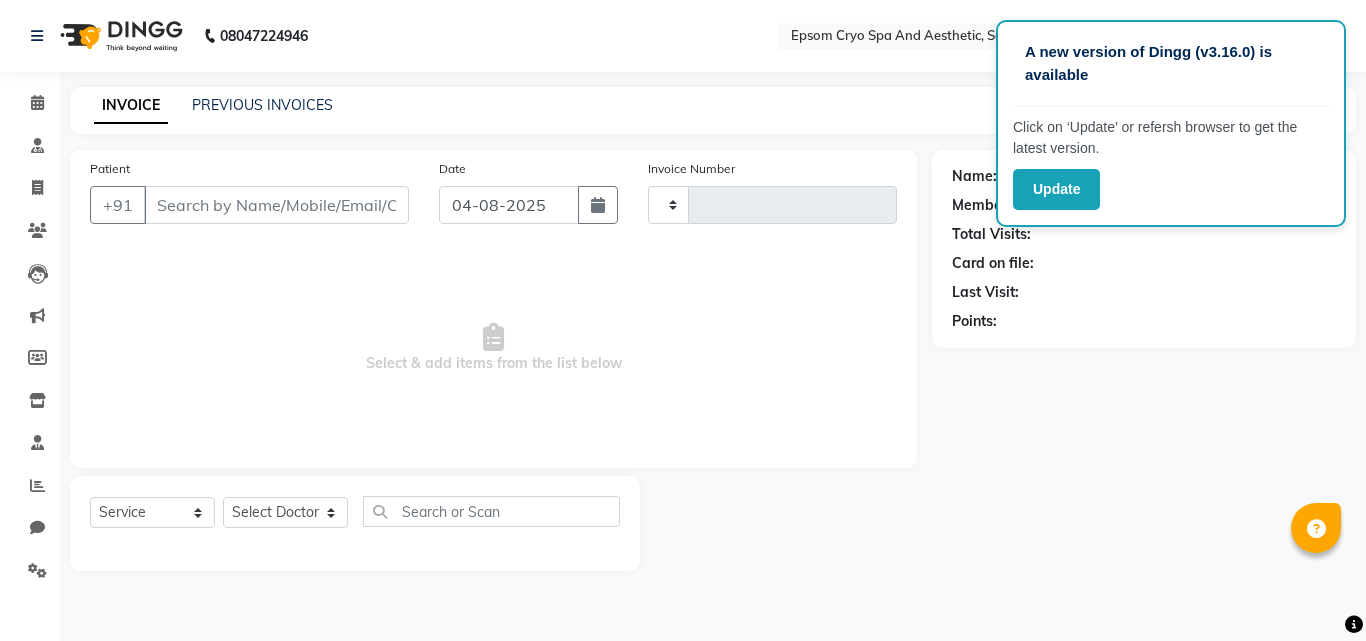 select on "3" 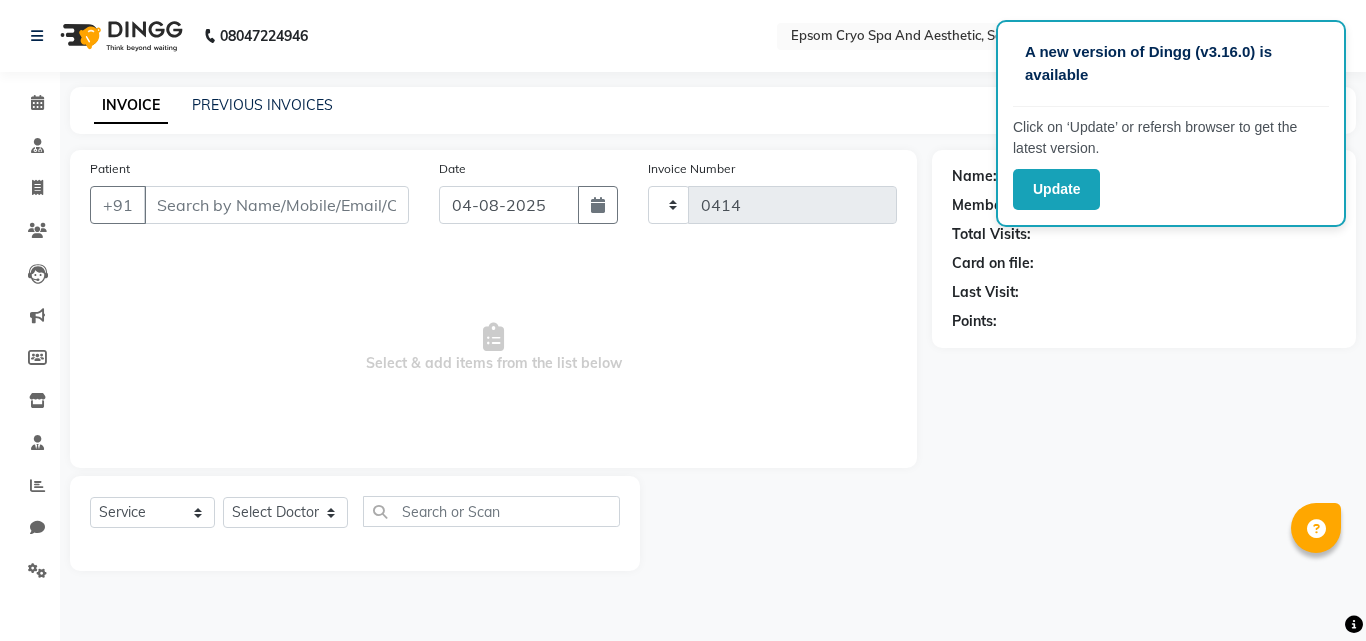 select on "8028" 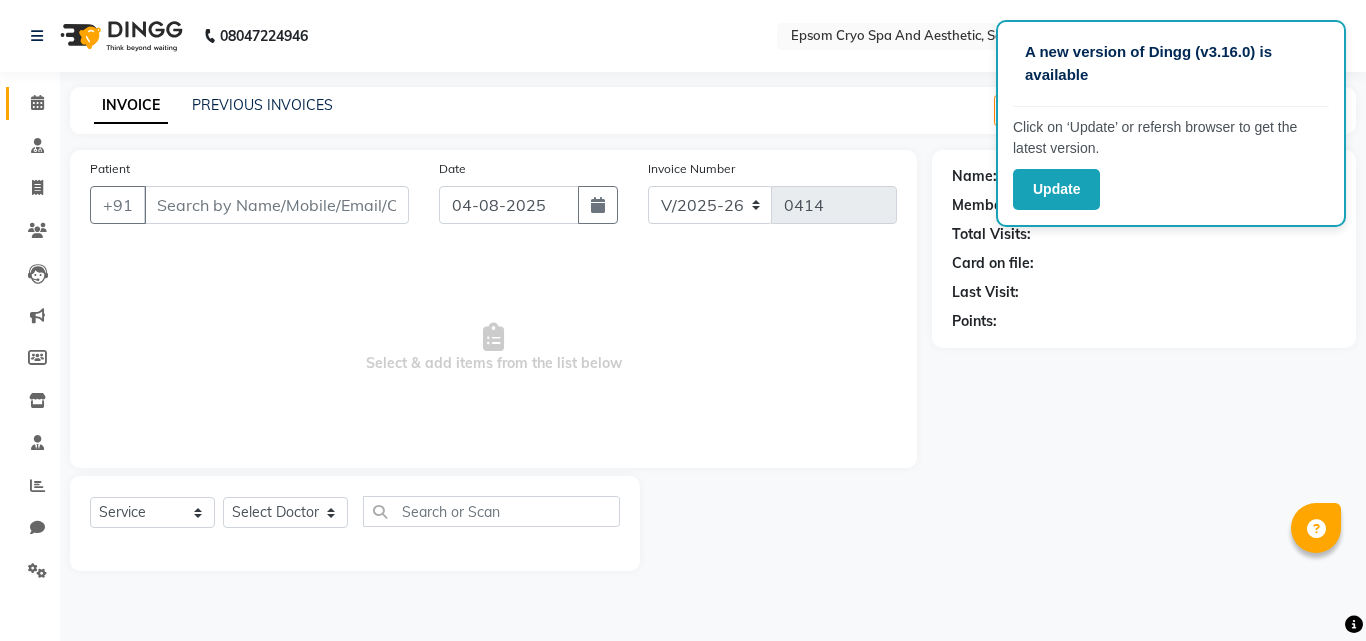 type on "[PHONE]" 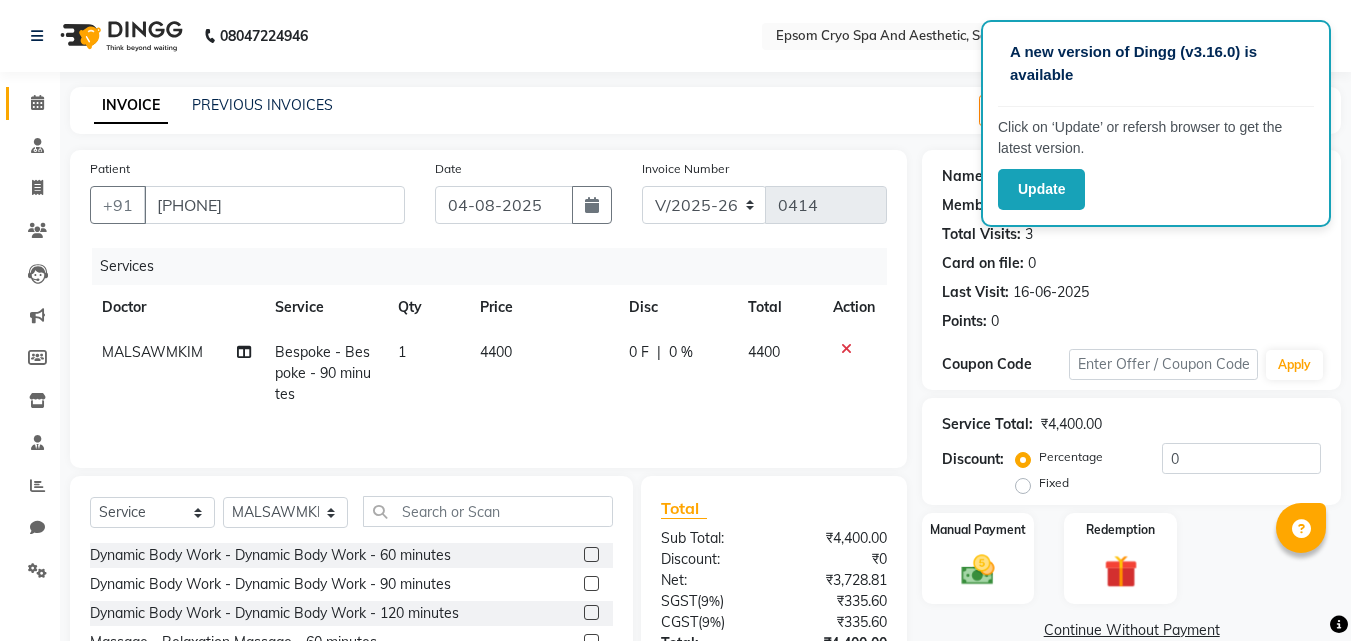 click 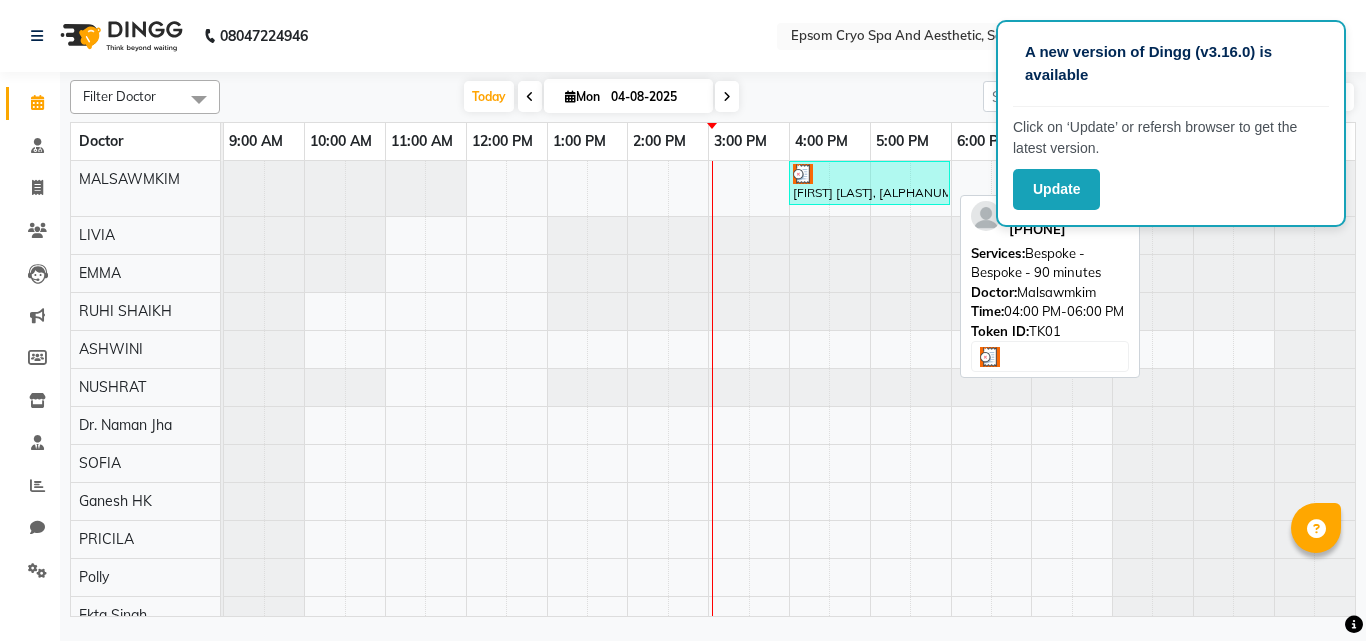 click on "[FIRST] [LAST], [CODE], [TIME]-[TIME], [SERVICE] - [SERVICE] - [DURATION]" at bounding box center (869, 183) 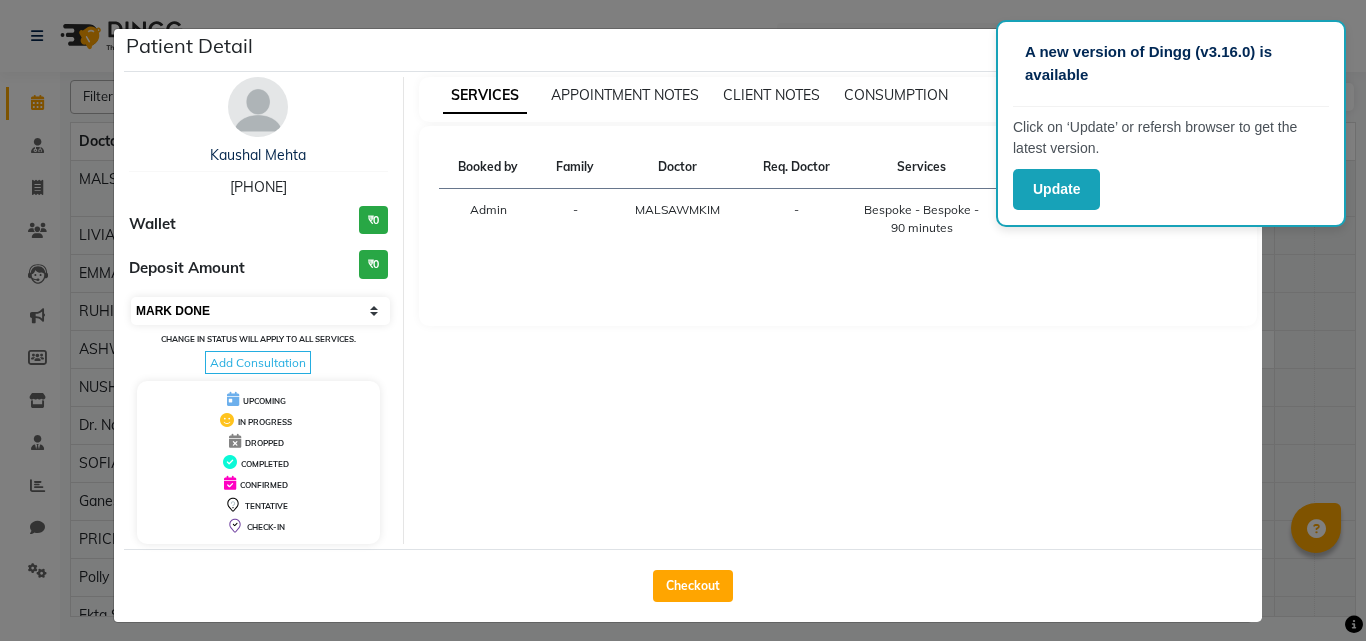 click on "Select MARK DONE UPCOMING" at bounding box center (260, 311) 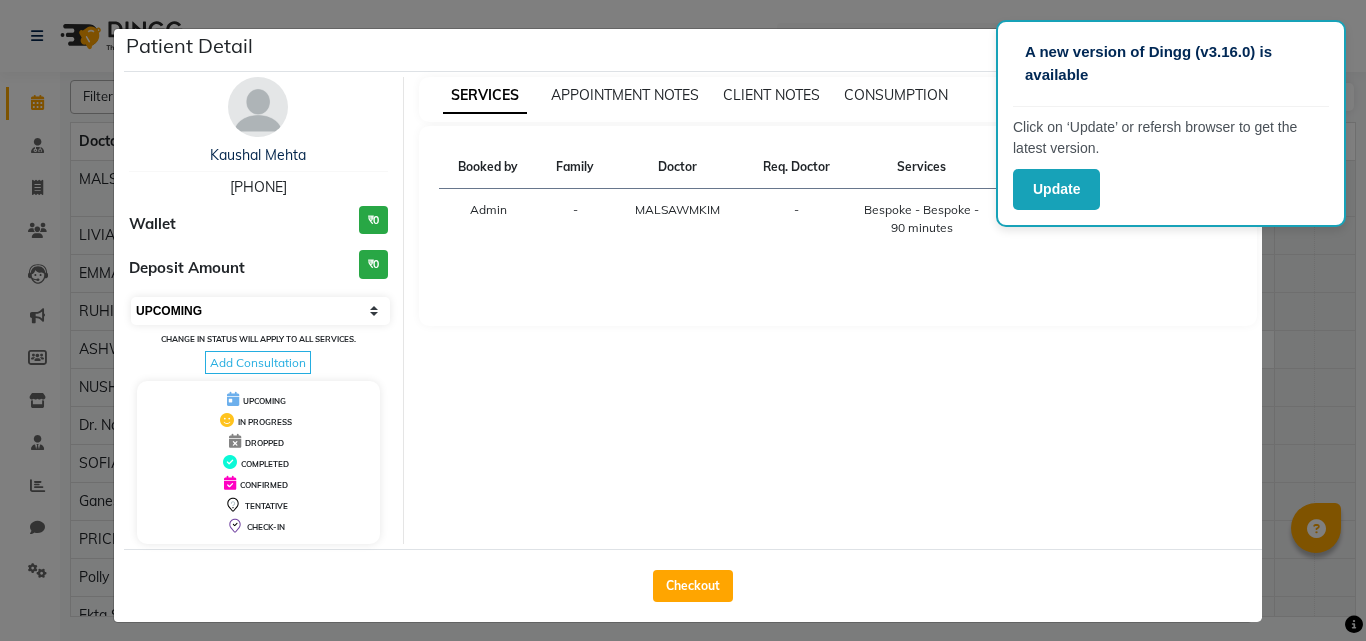 click on "Select MARK DONE UPCOMING" at bounding box center (260, 311) 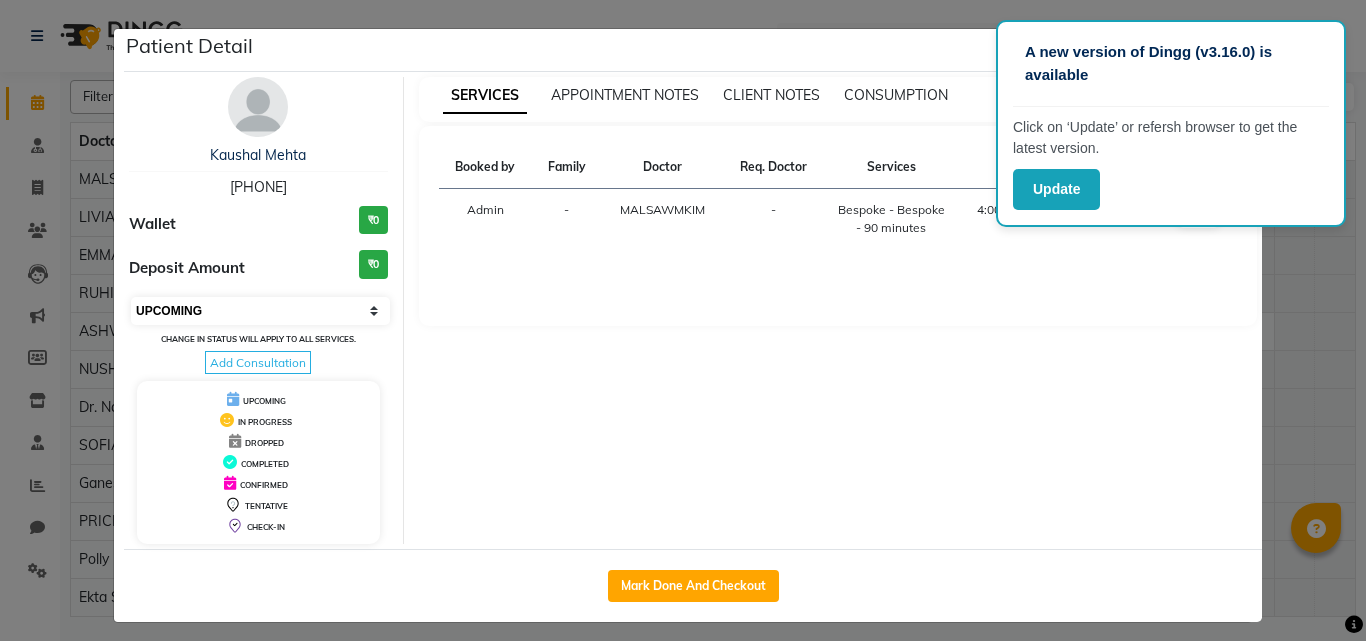click on "Select IN SERVICE CONFIRMED TENTATIVE CHECK IN MARK DONE DROPPED UPCOMING" at bounding box center (260, 311) 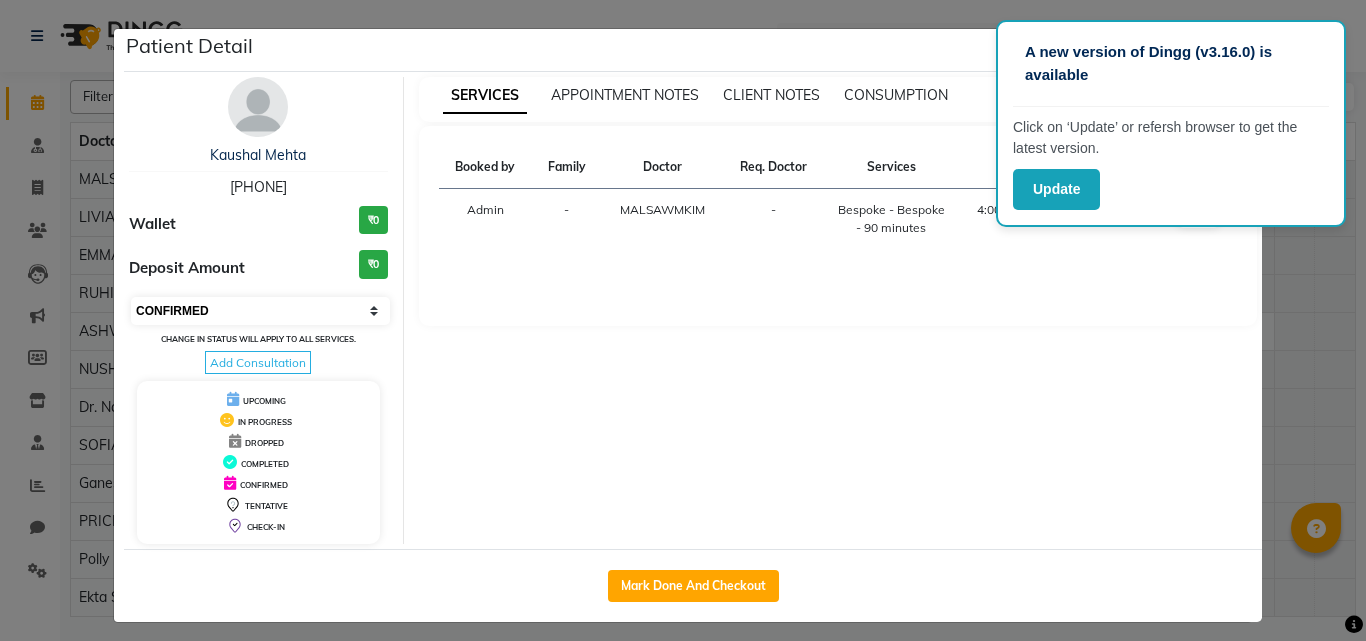 click on "Select IN SERVICE CONFIRMED TENTATIVE CHECK IN MARK DONE DROPPED UPCOMING" at bounding box center (260, 311) 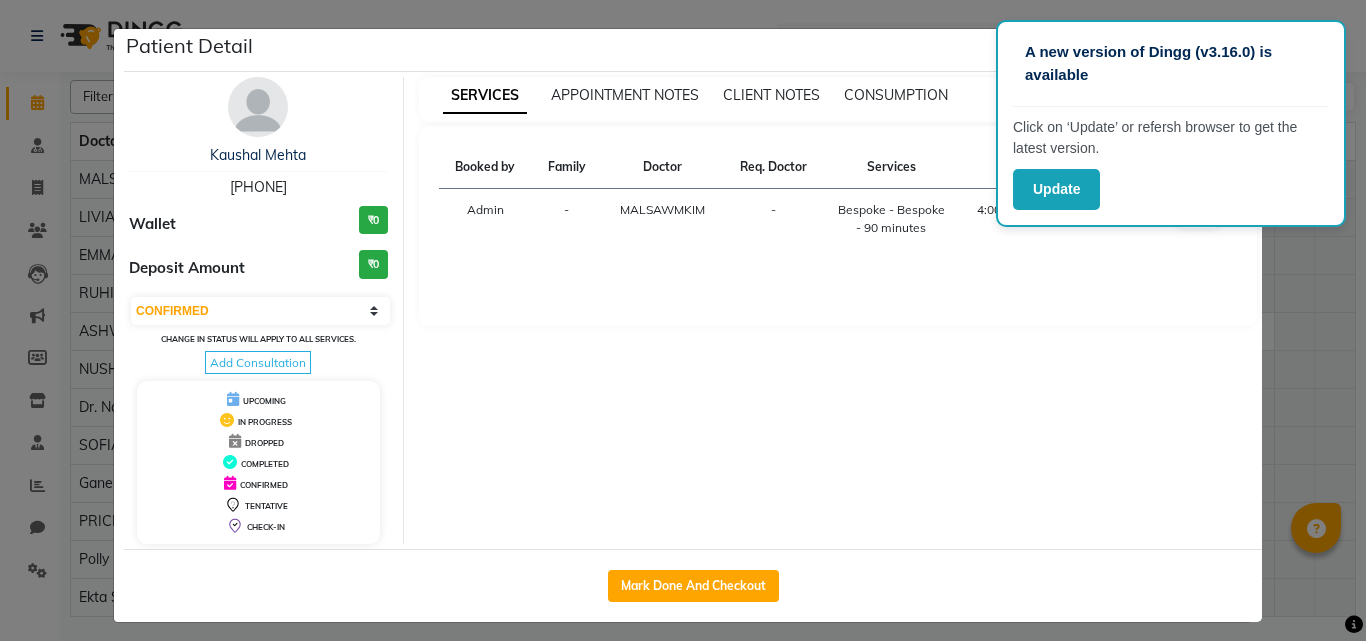 click on "A new version of Dingg (v3.16.0) is available" 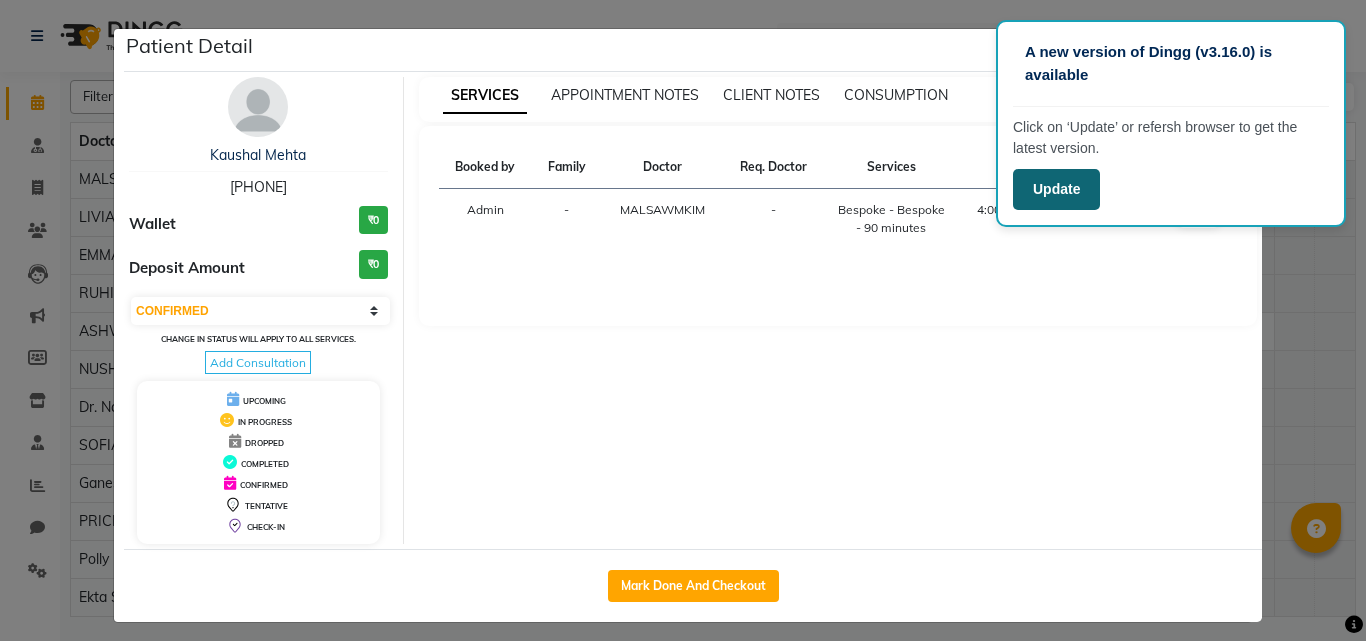 click on "Update" 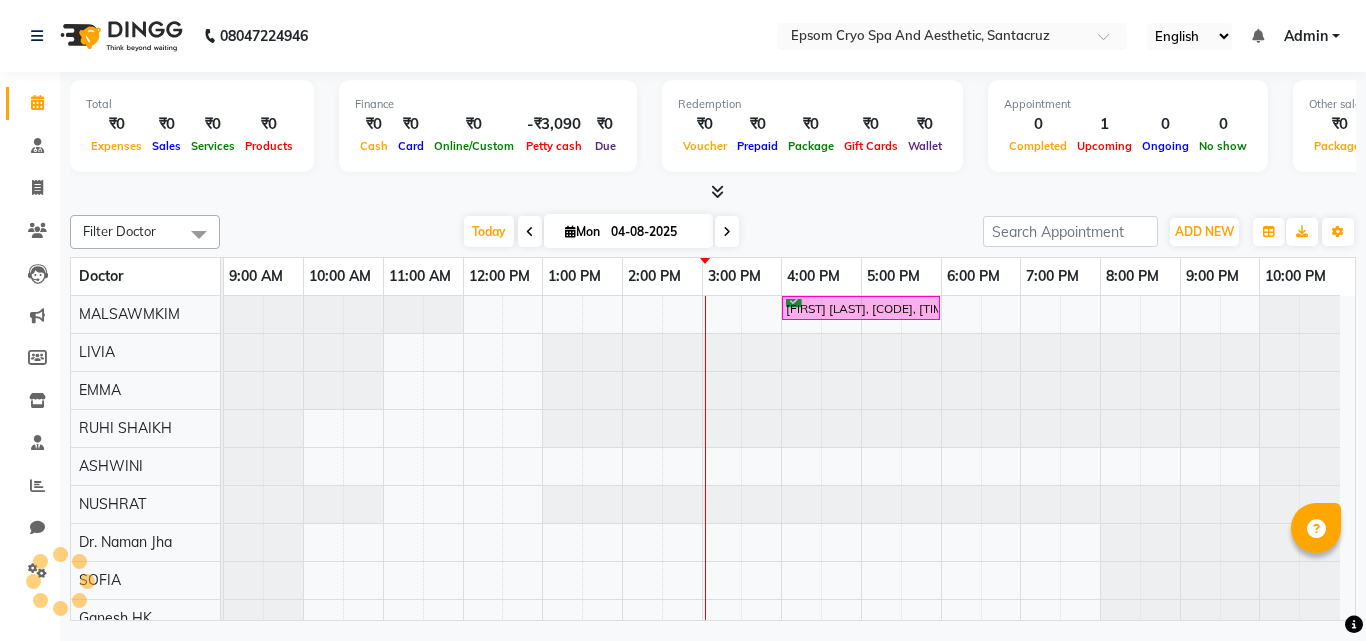 scroll, scrollTop: 0, scrollLeft: 0, axis: both 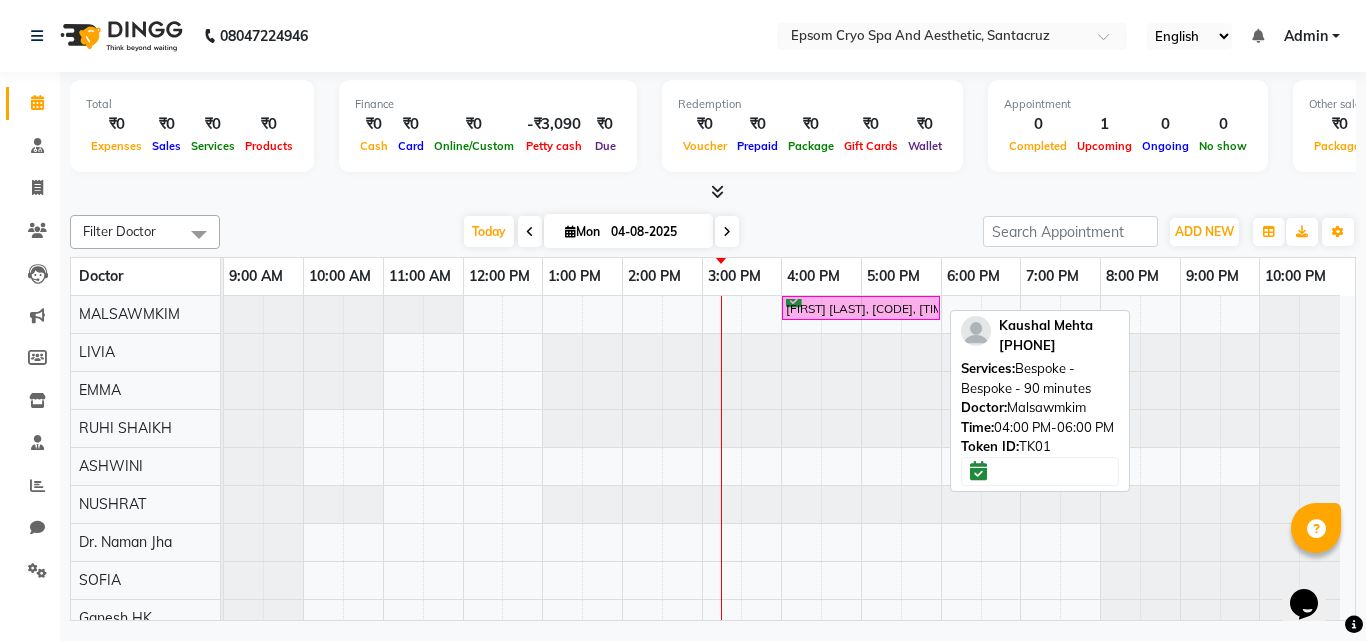 click on "[FIRST] [LAST], [CODE], [TIME]-[TIME], [SERVICE] - [SERVICE] - [DURATION]" at bounding box center [861, 308] 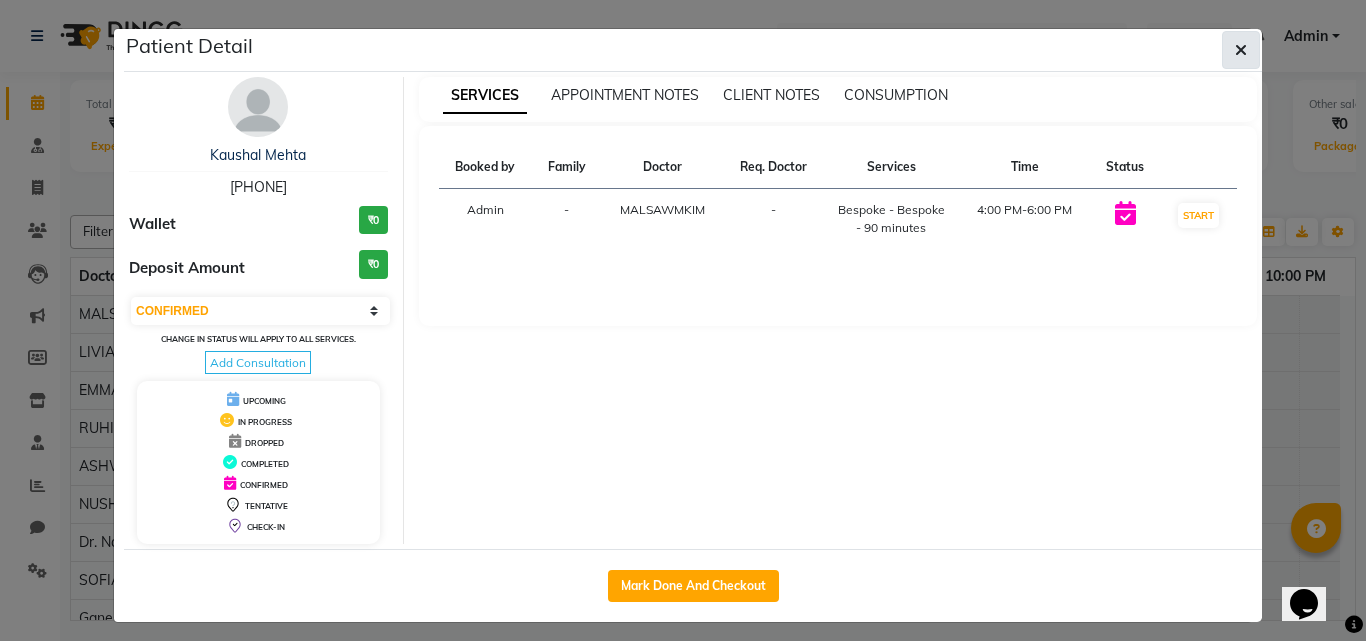 click 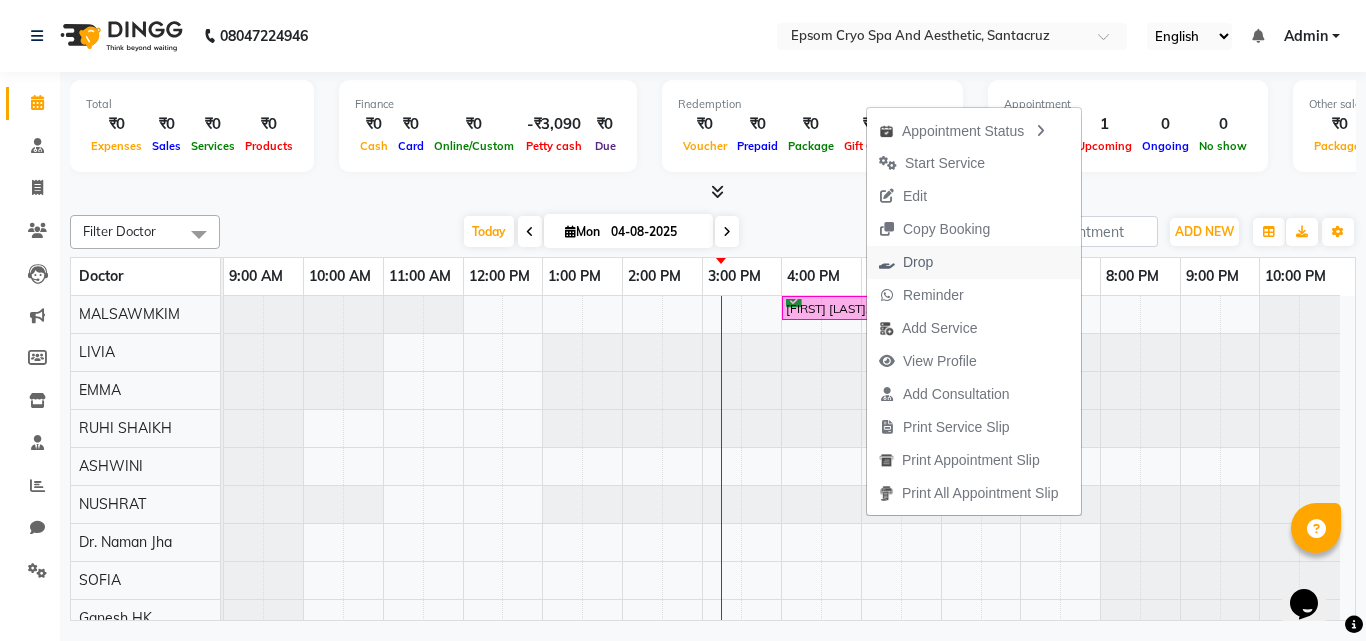 click on "Drop" at bounding box center [906, 262] 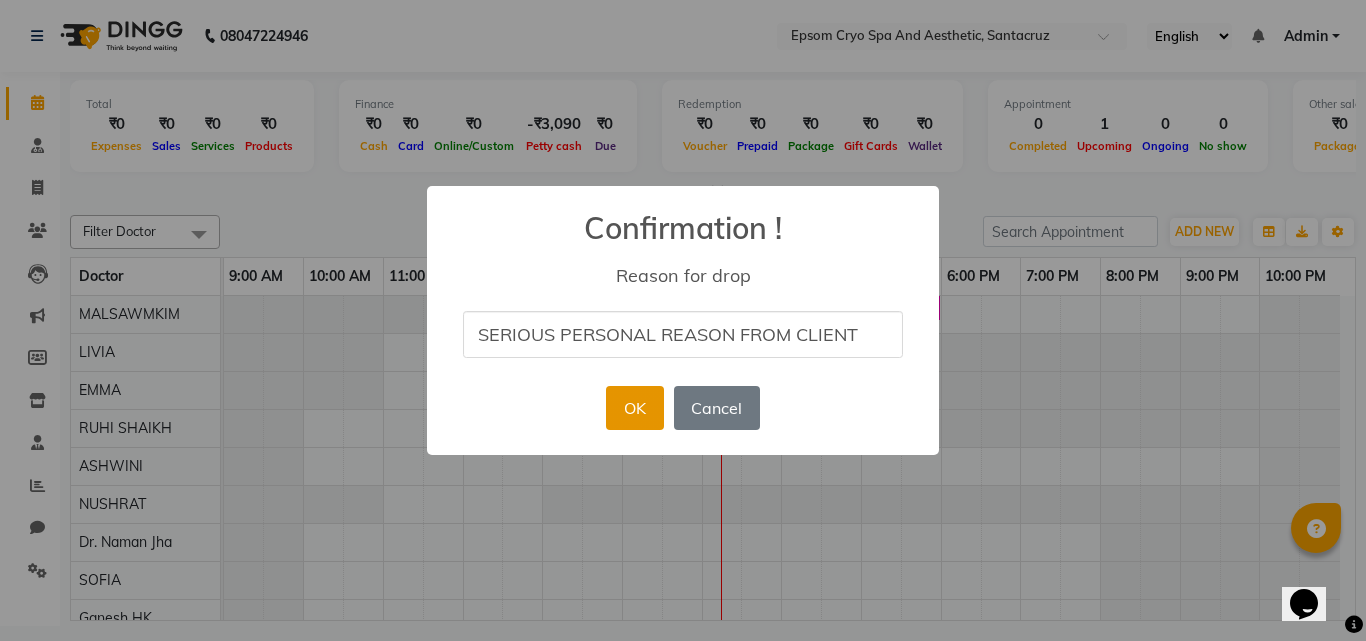 type on "SERIOUS PERSONAL REASON FROM CLIENT" 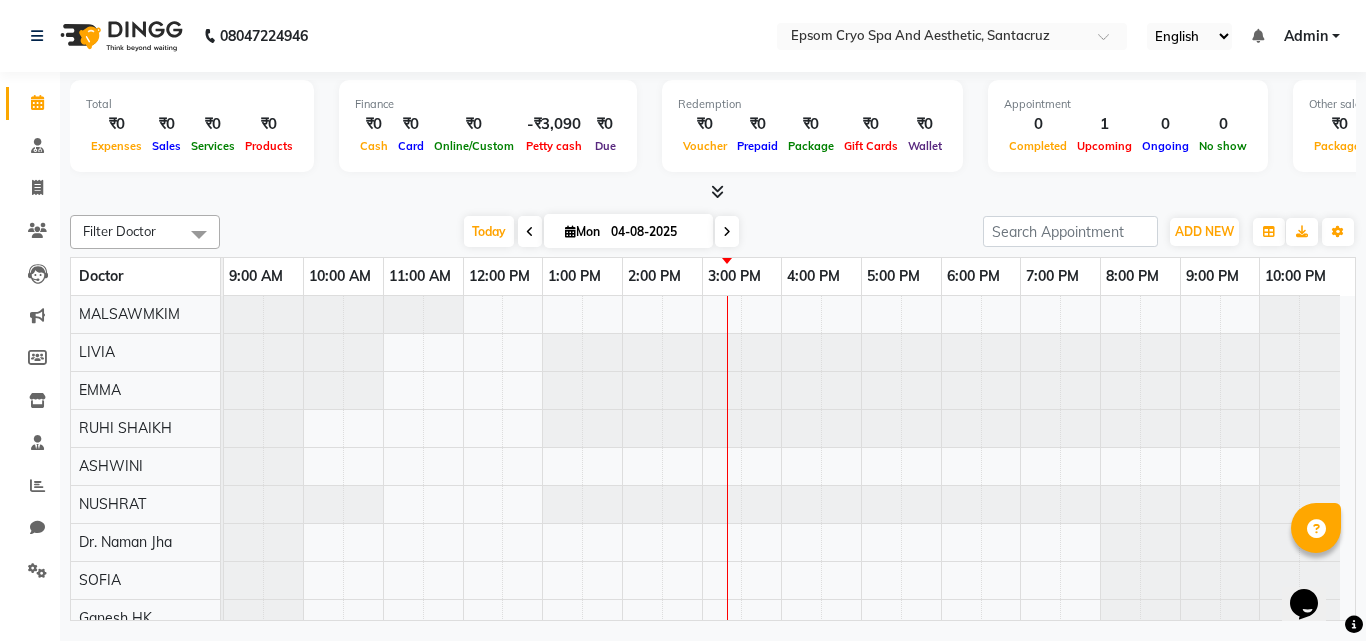 click on "04-08-2025" at bounding box center [655, 232] 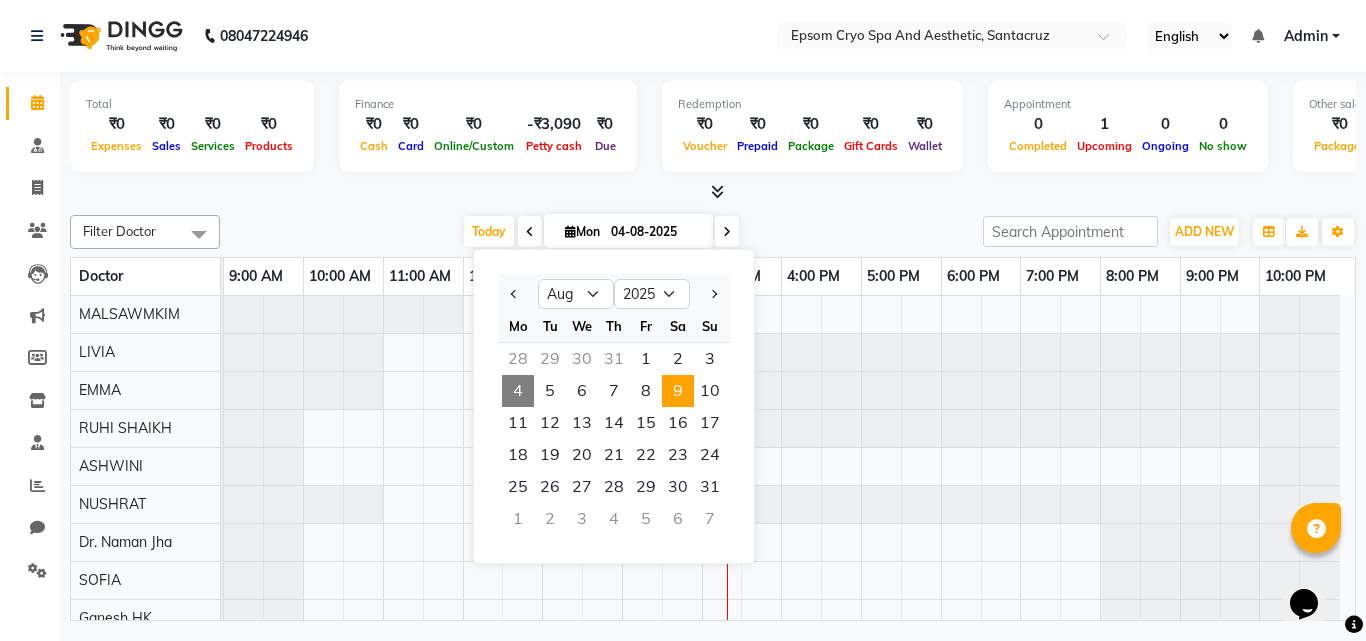 click on "9" at bounding box center [678, 391] 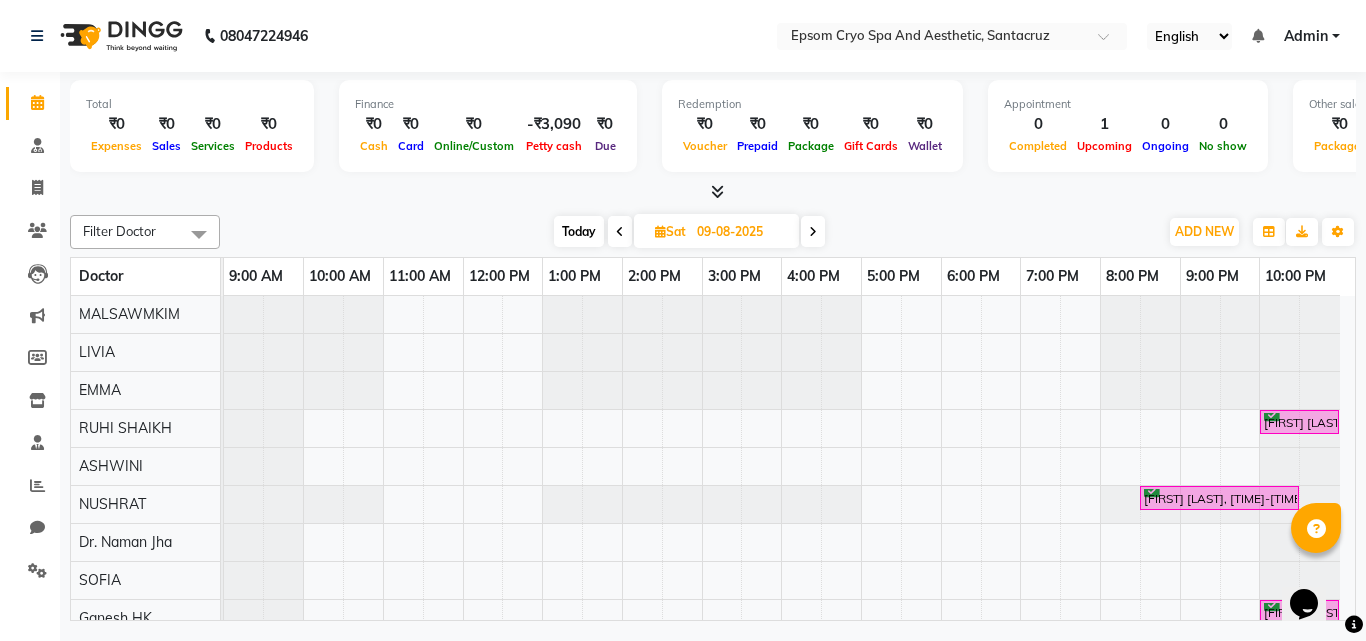 scroll, scrollTop: 82, scrollLeft: 0, axis: vertical 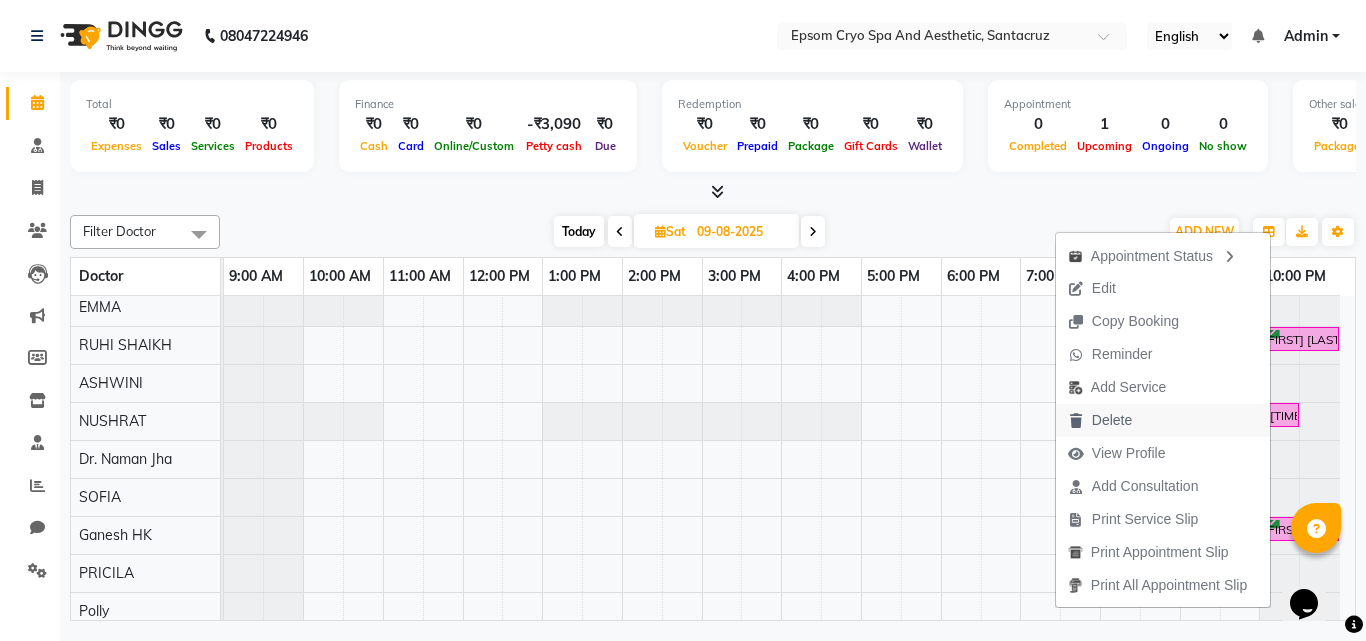 click on "Delete" at bounding box center (1100, 420) 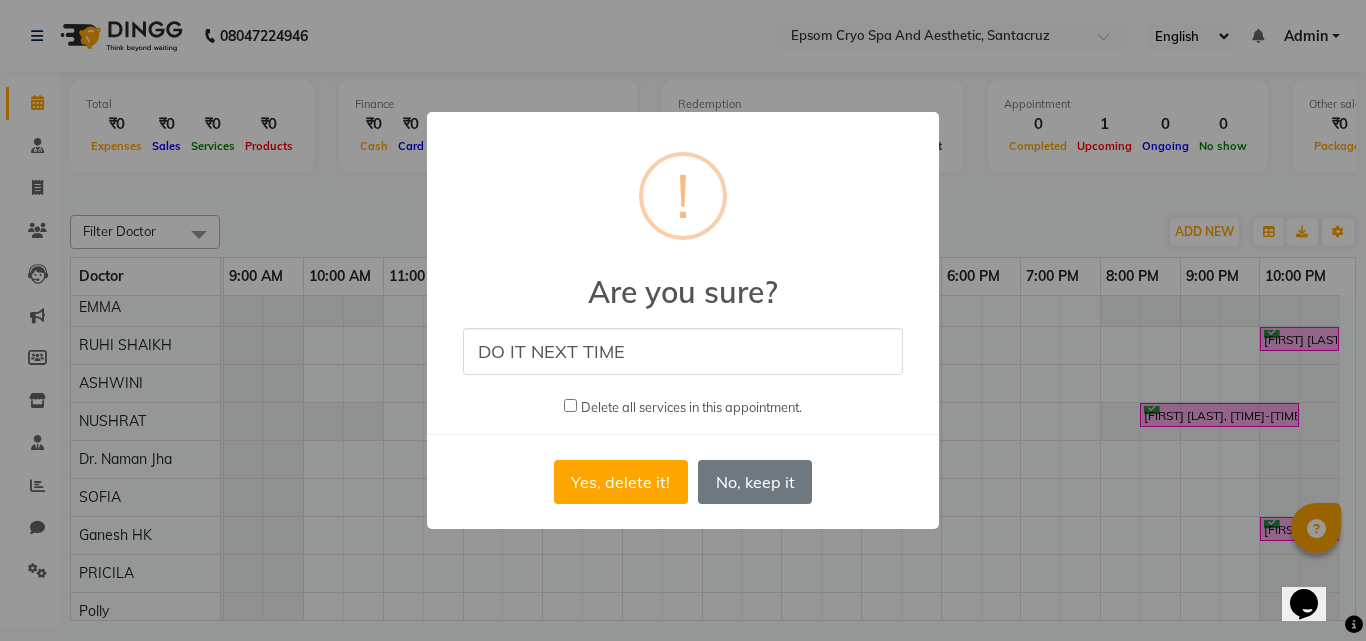 type on "DO IT NEXT TIME" 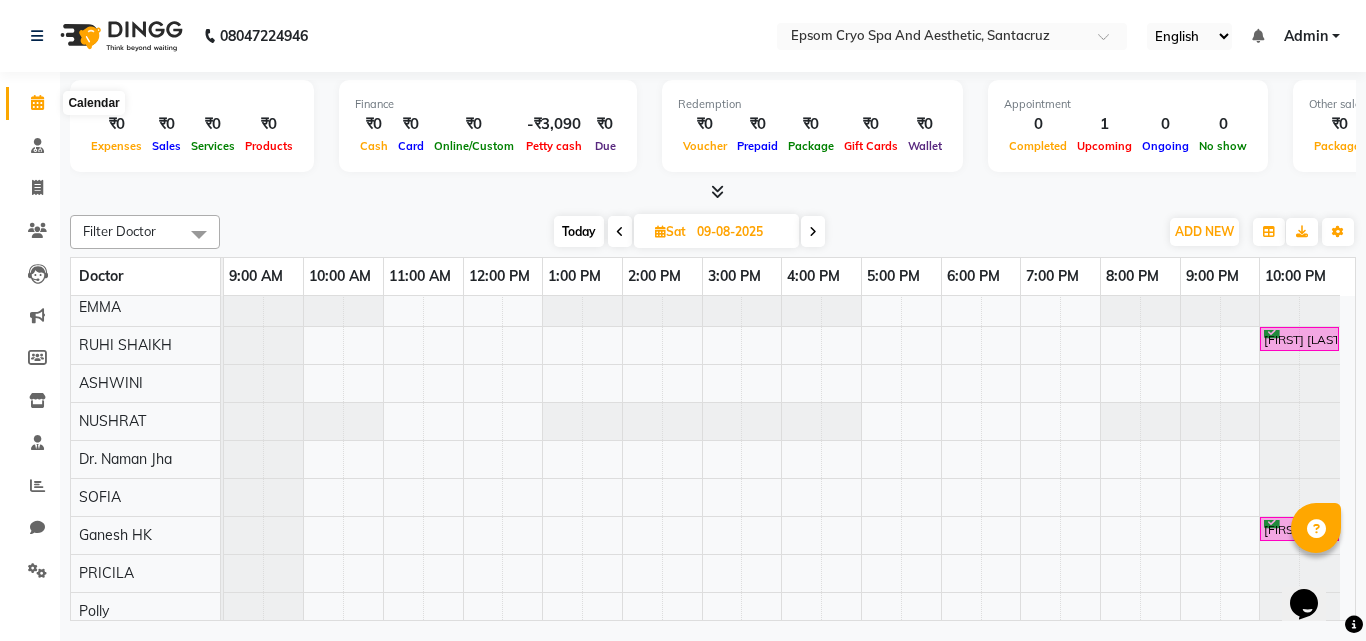 click 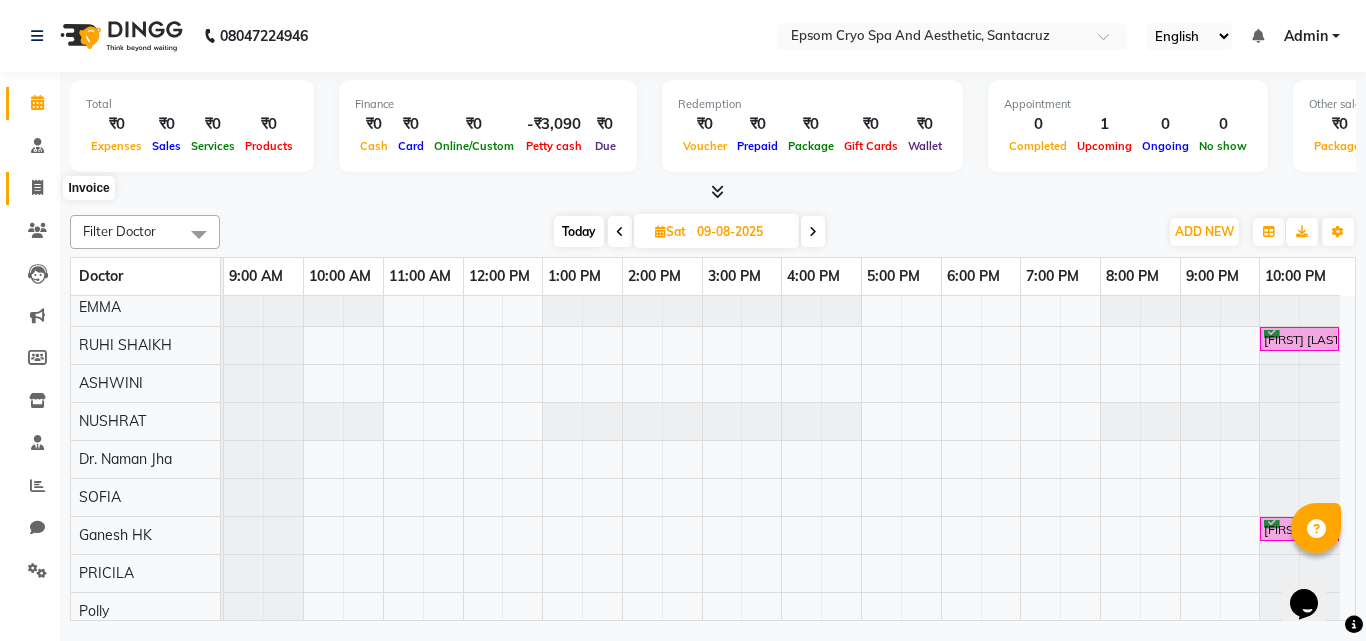 click 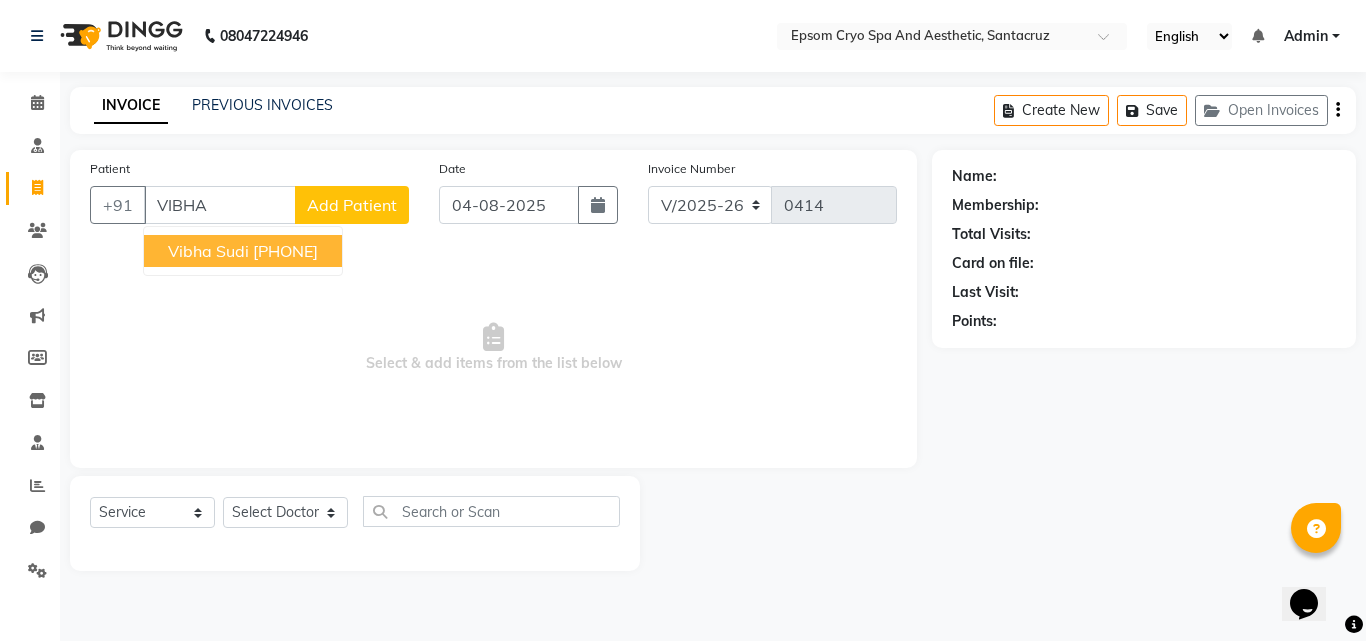 click on "[PHONE]" at bounding box center [285, 251] 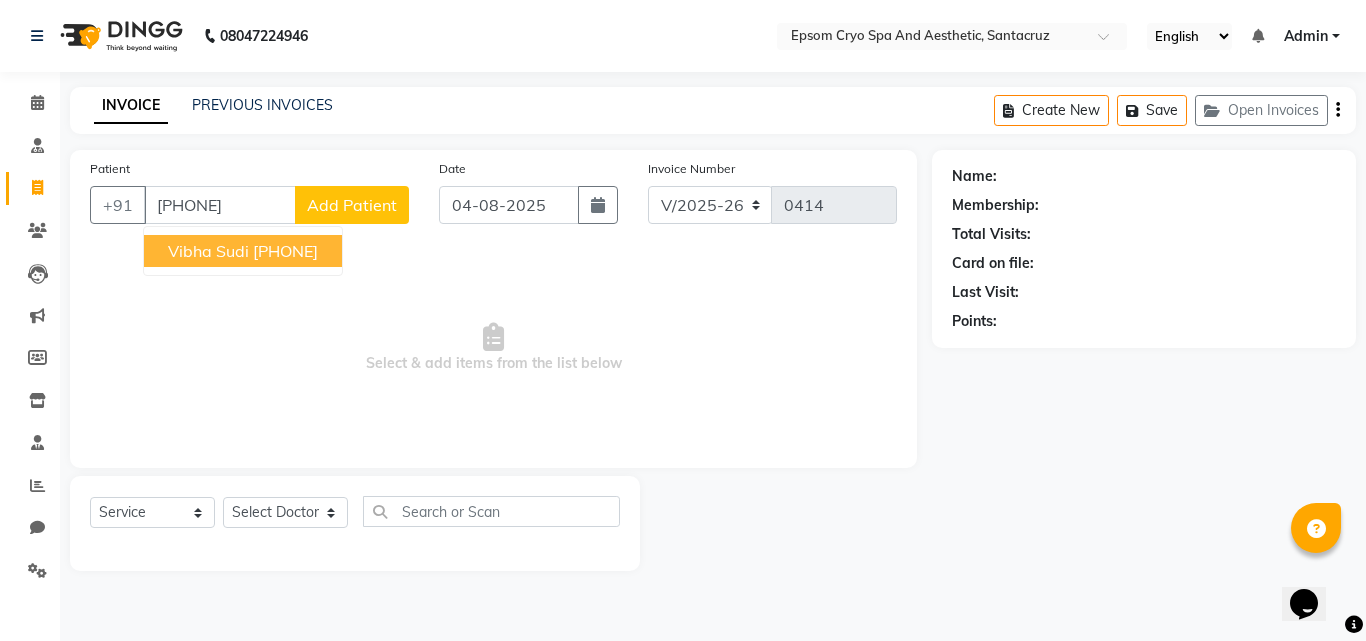 type on "[PHONE]" 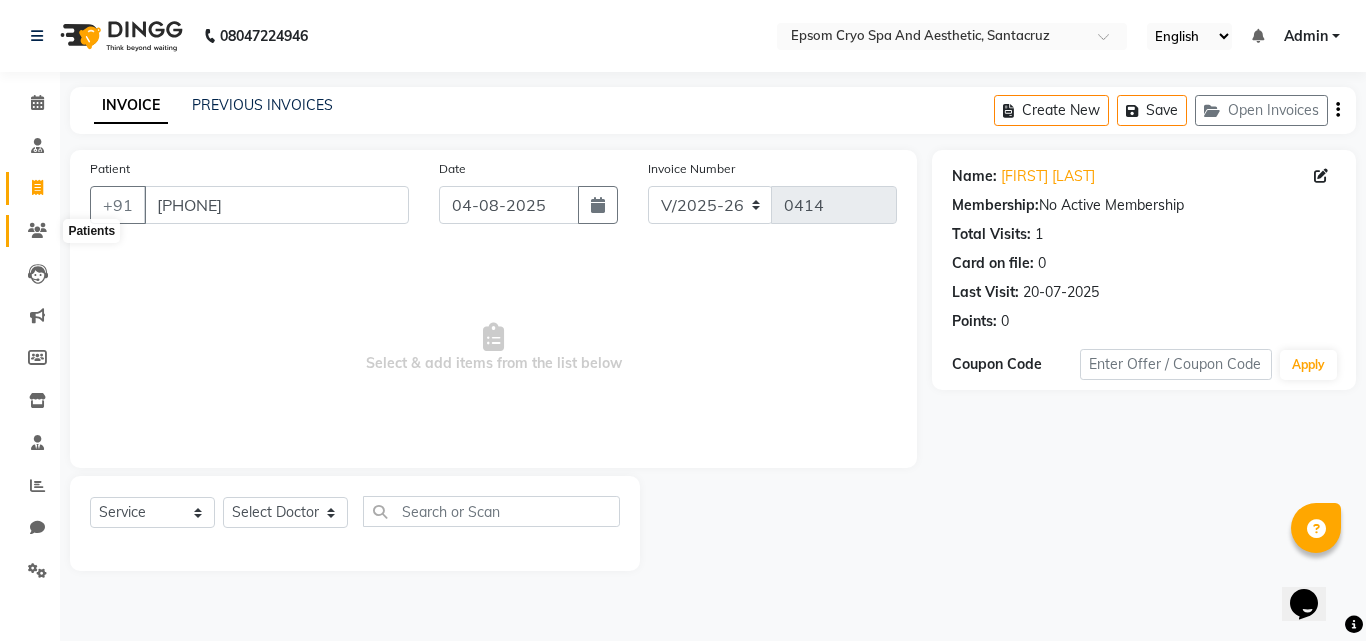 click 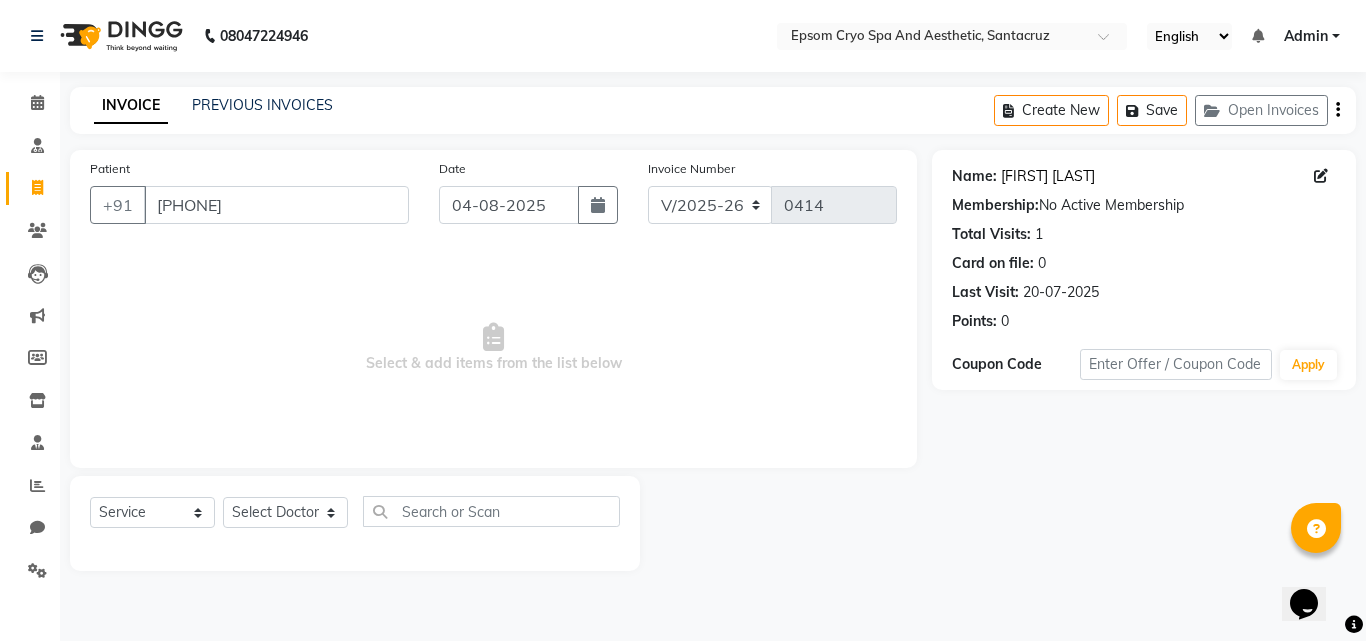 click on "[FIRST] [LAST]" 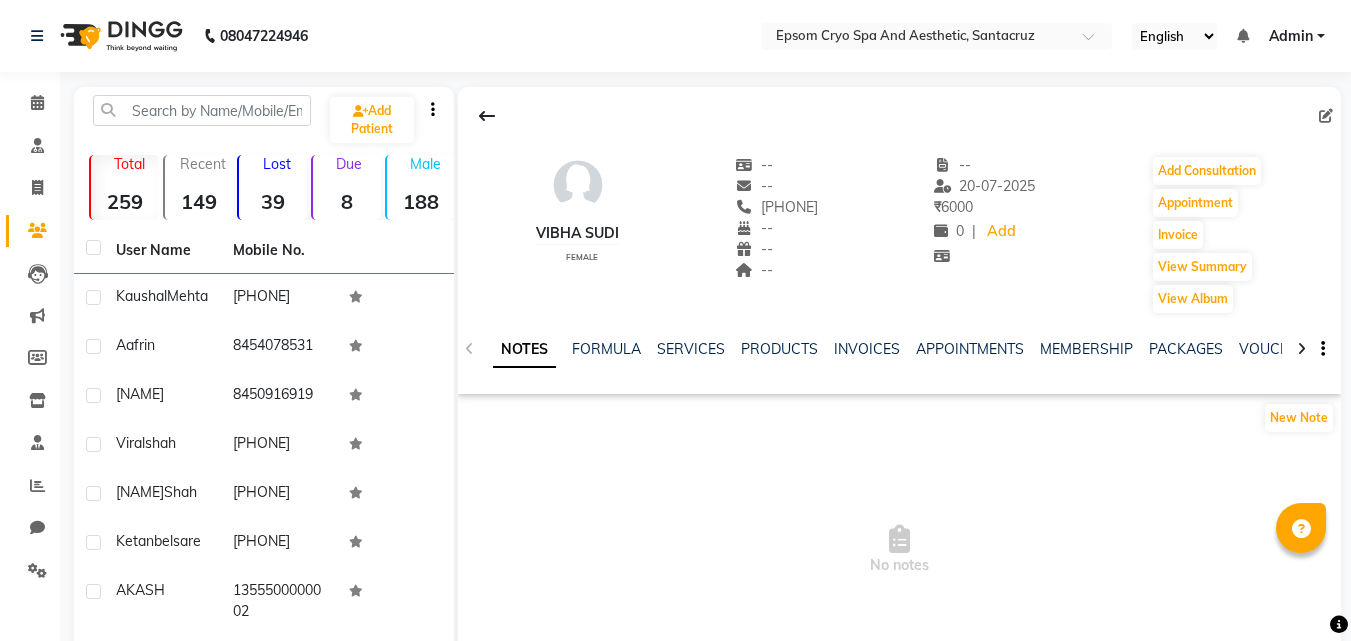 scroll, scrollTop: 0, scrollLeft: 0, axis: both 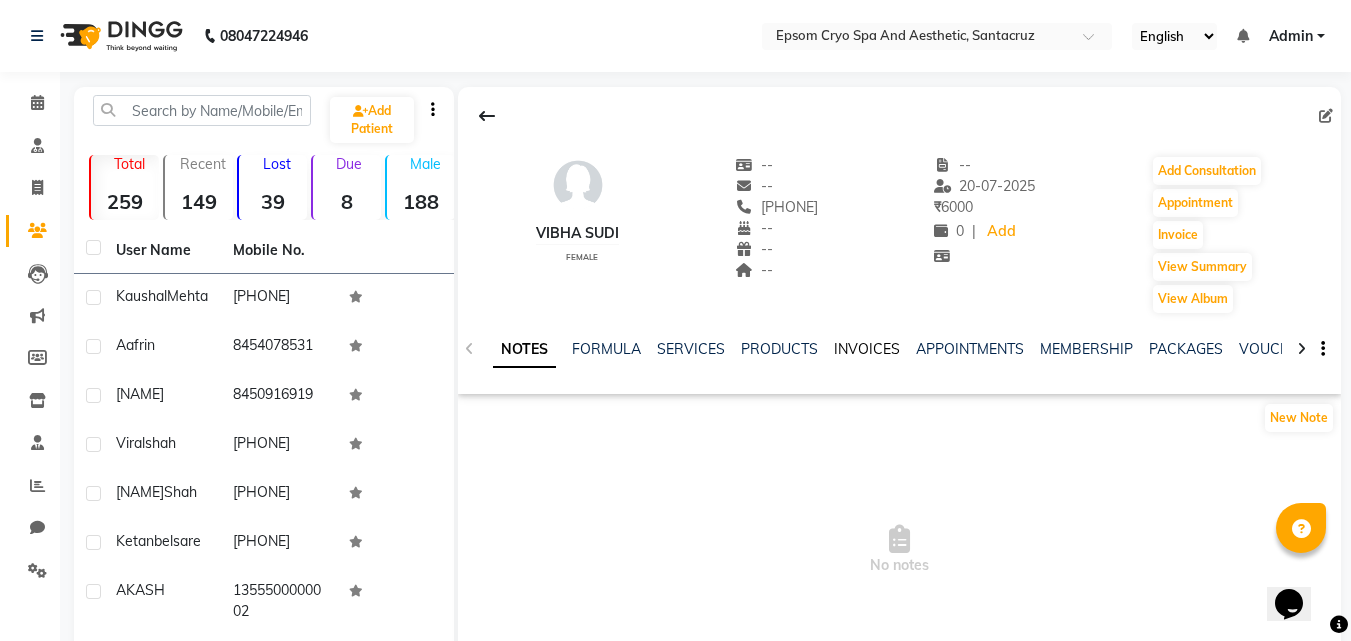 click on "INVOICES" 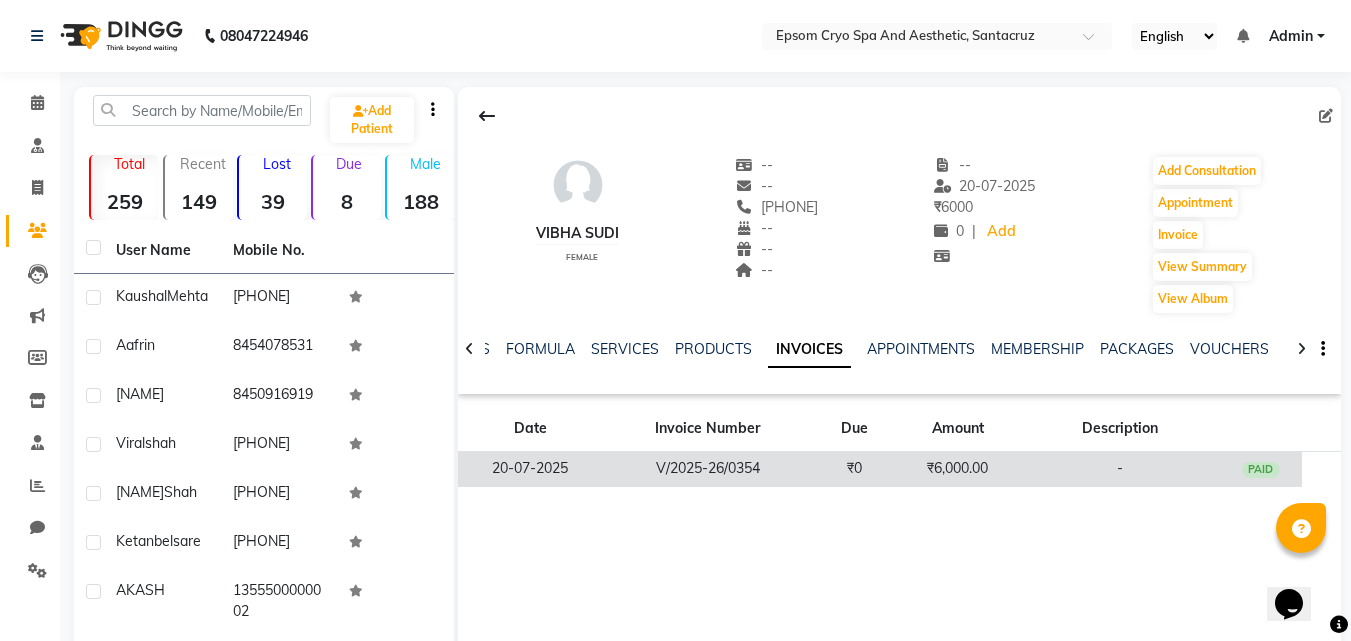 click on "₹0" 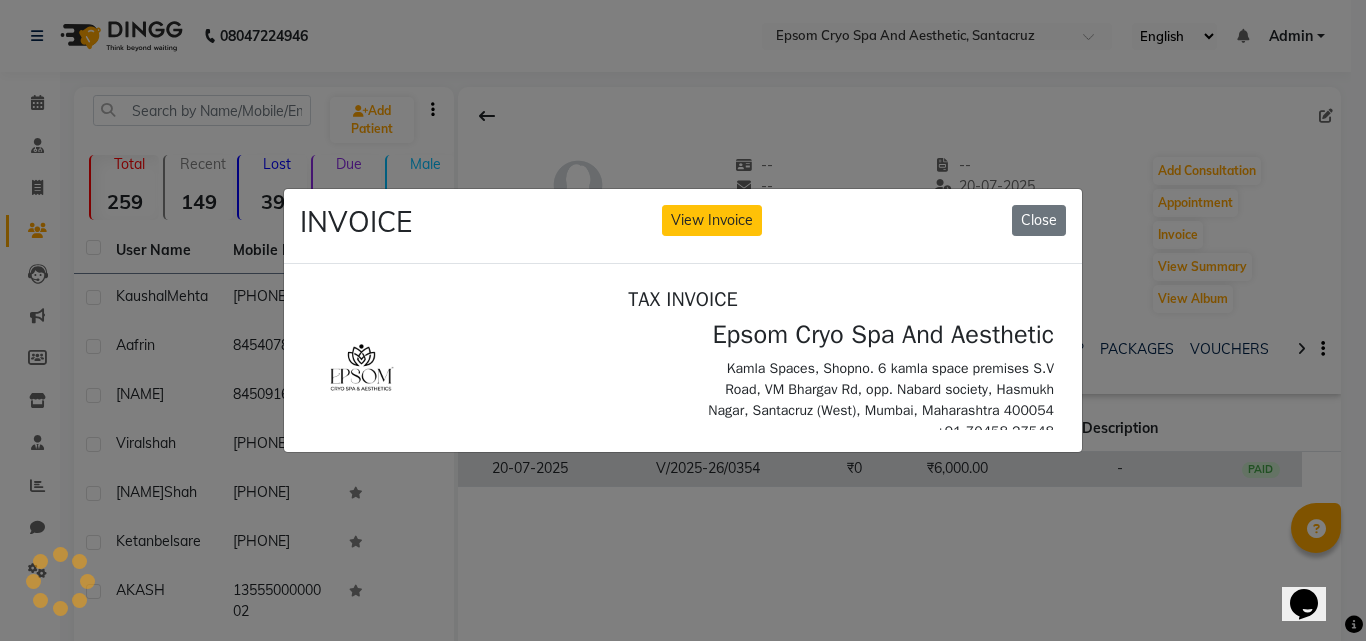 scroll, scrollTop: 0, scrollLeft: 0, axis: both 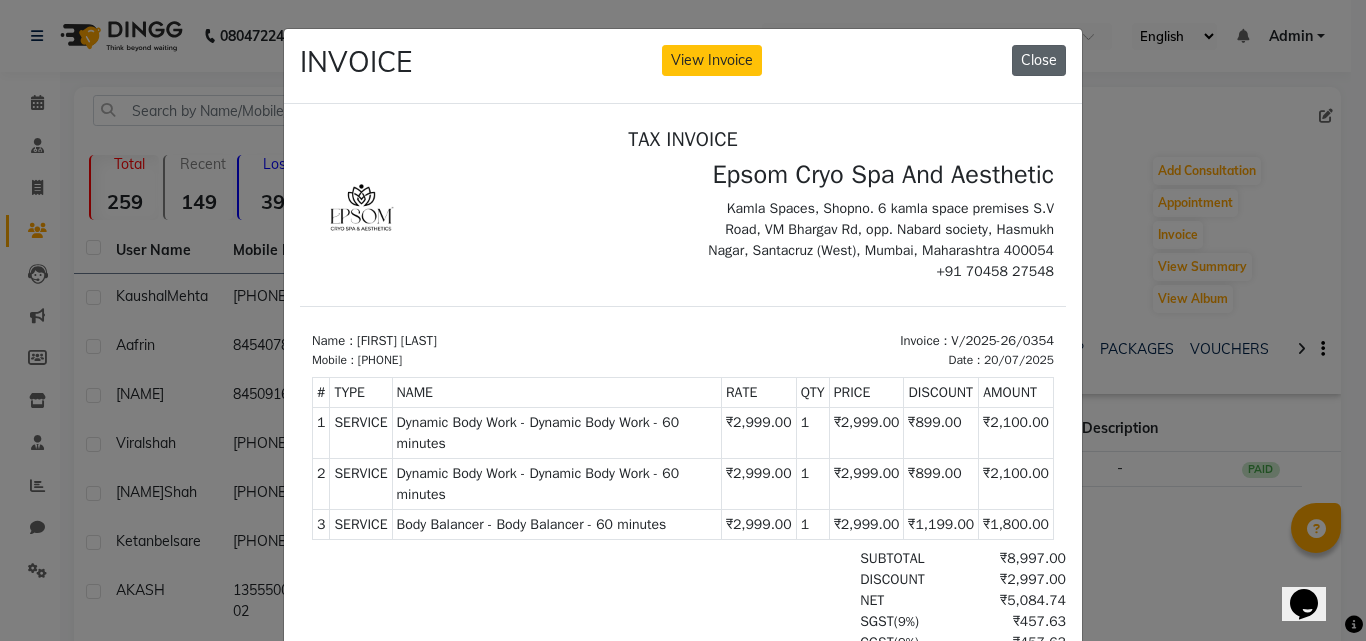 click on "Close" 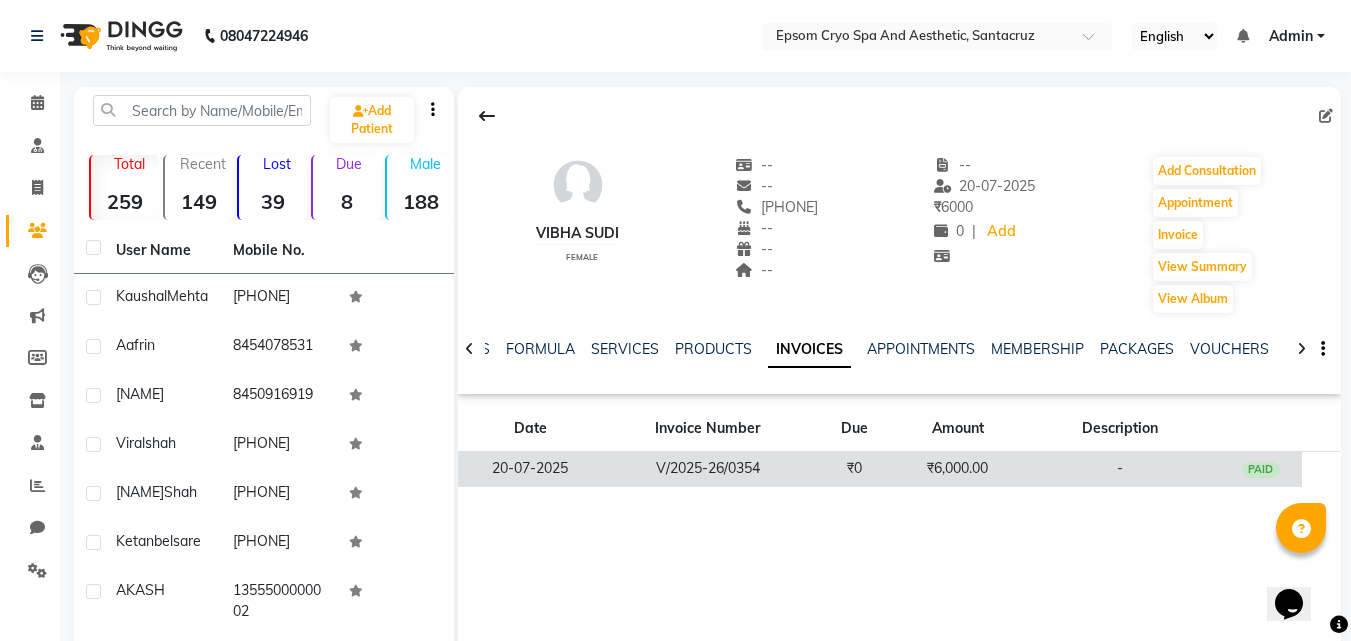 click on "₹6,000.00" 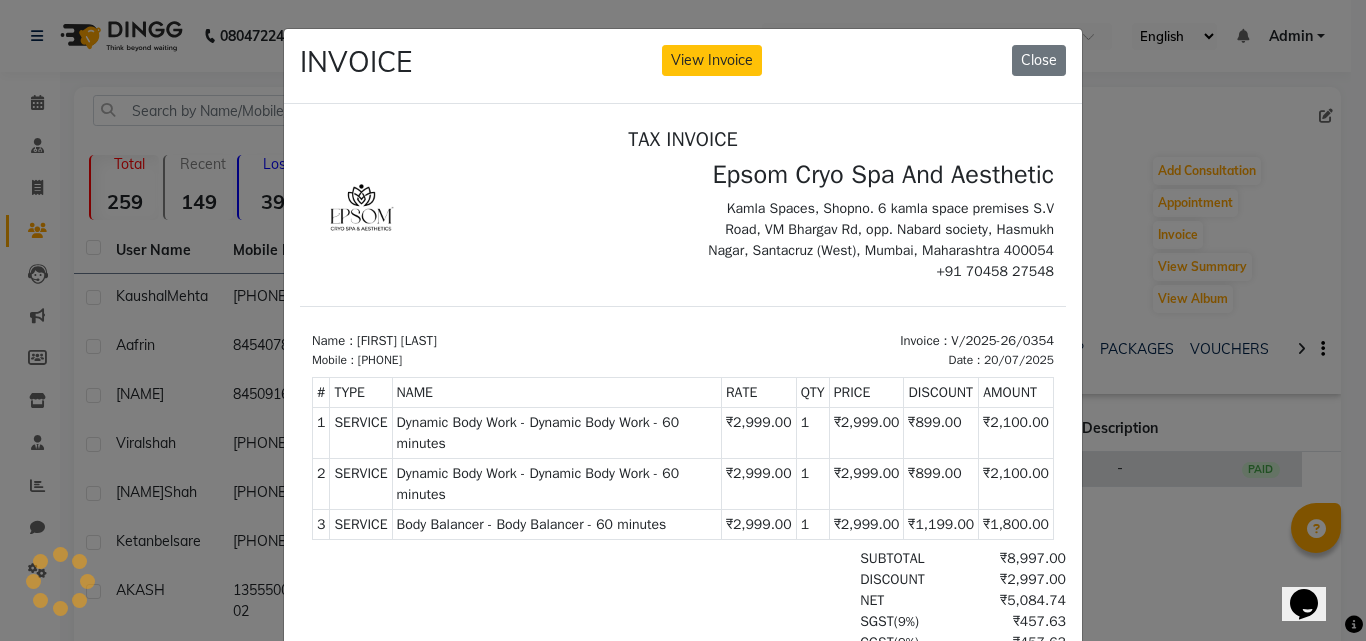 scroll, scrollTop: 0, scrollLeft: 0, axis: both 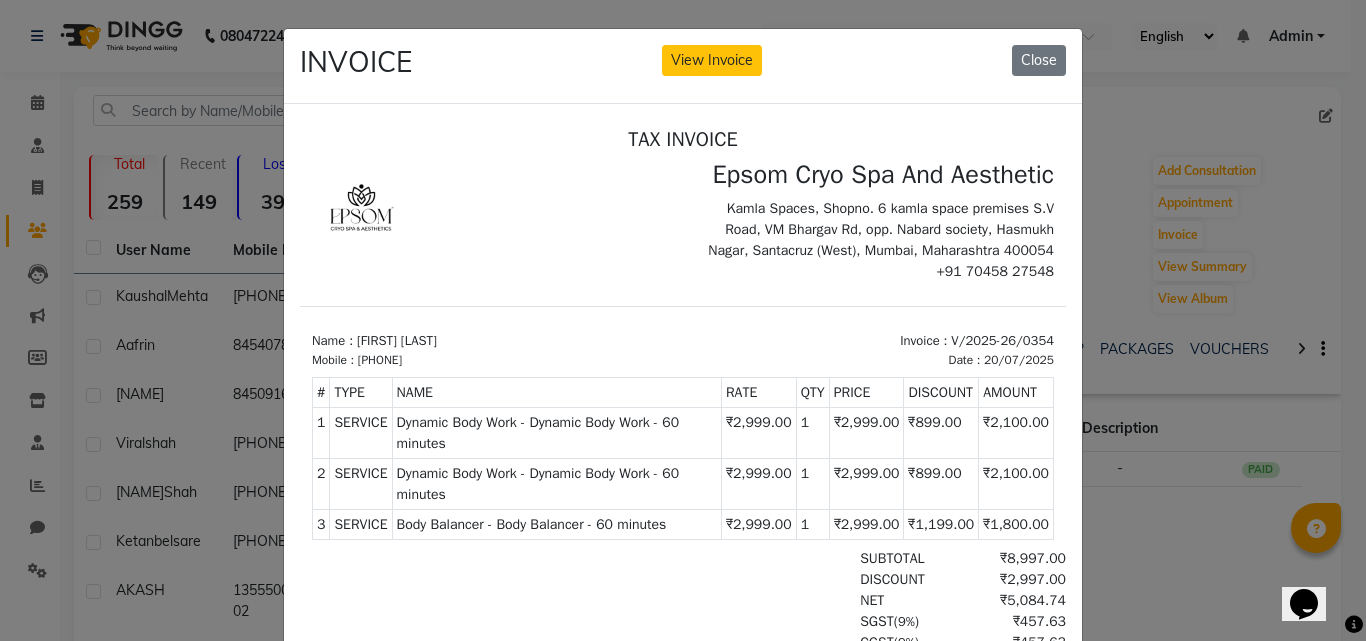 click on "20/07/2025" at bounding box center [1019, 359] 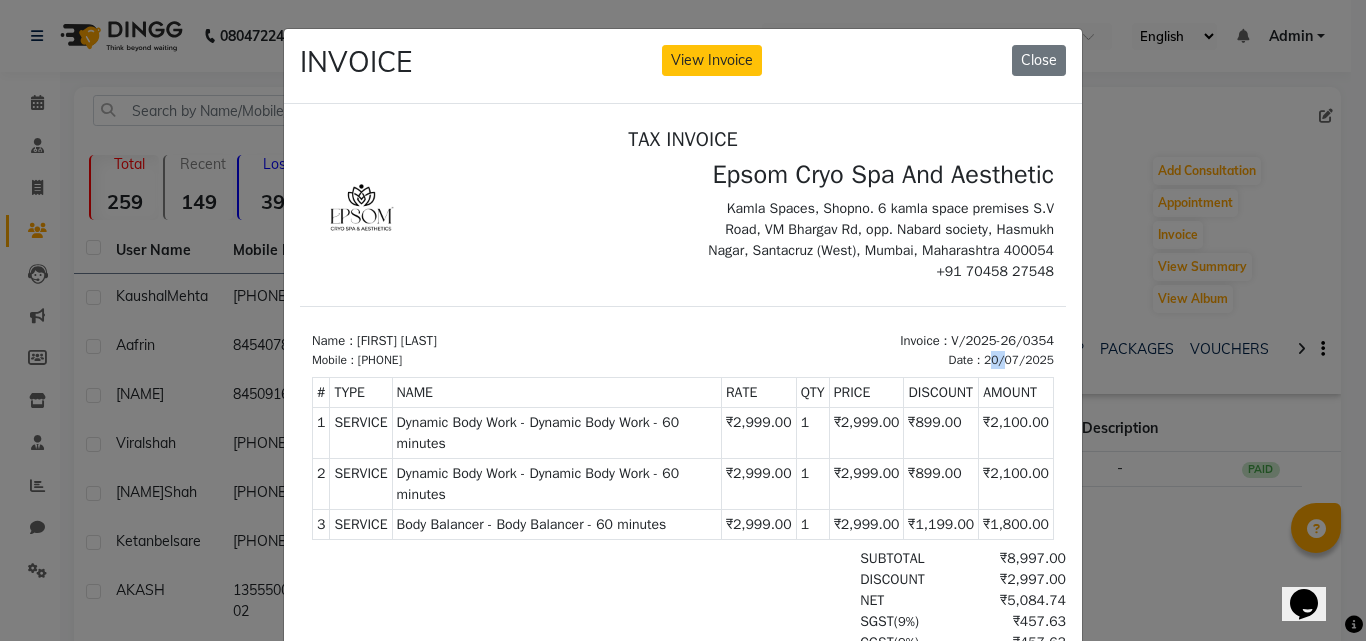 click on "20/07/2025" at bounding box center (1019, 359) 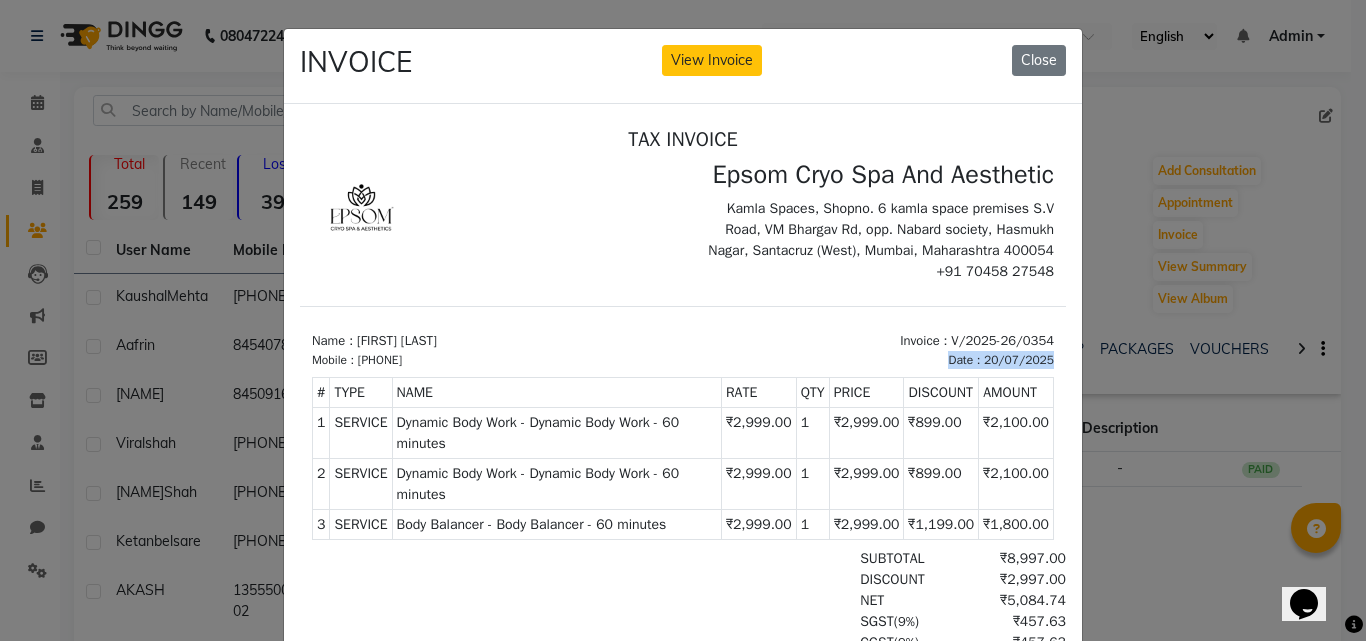 click on "20/07/2025" at bounding box center [1019, 359] 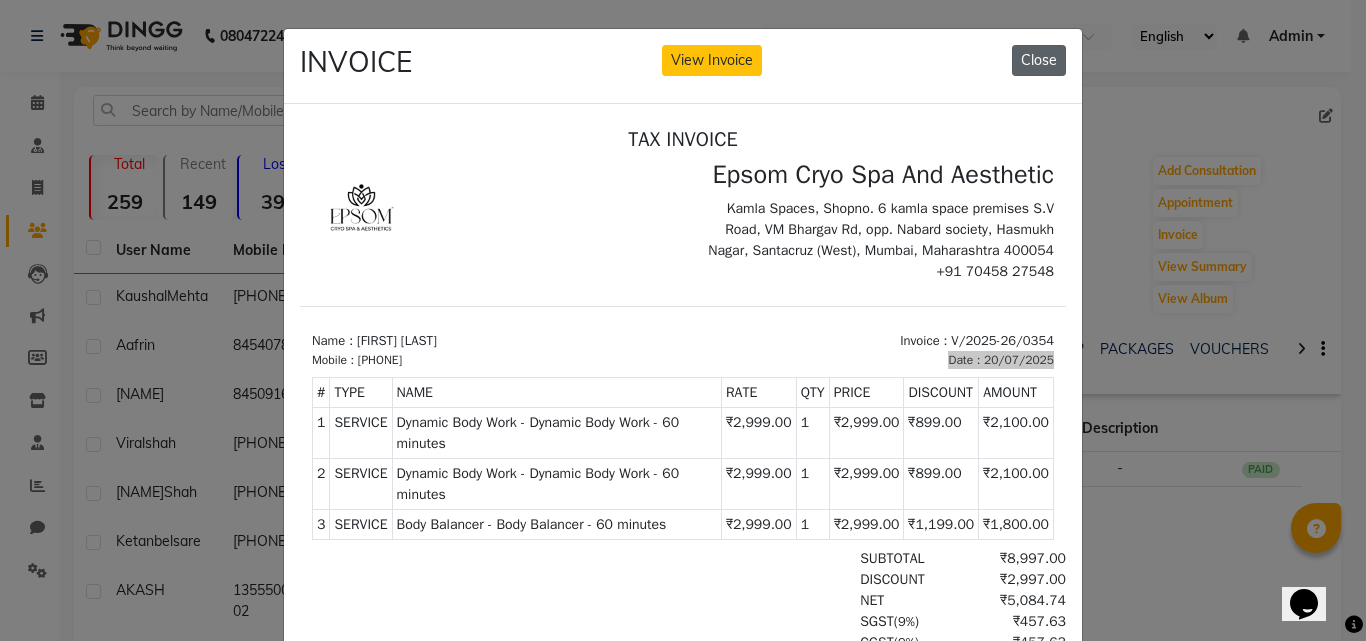click on "Close" 